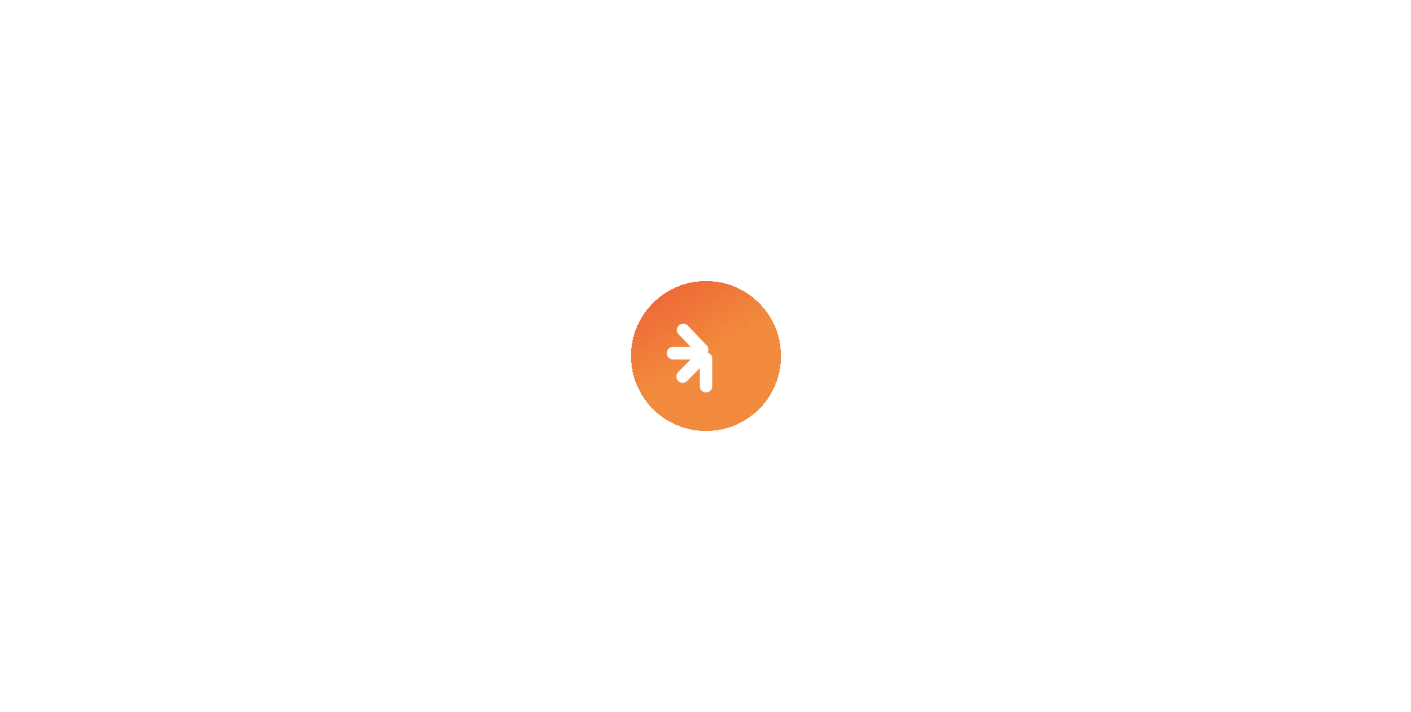 scroll, scrollTop: 0, scrollLeft: 0, axis: both 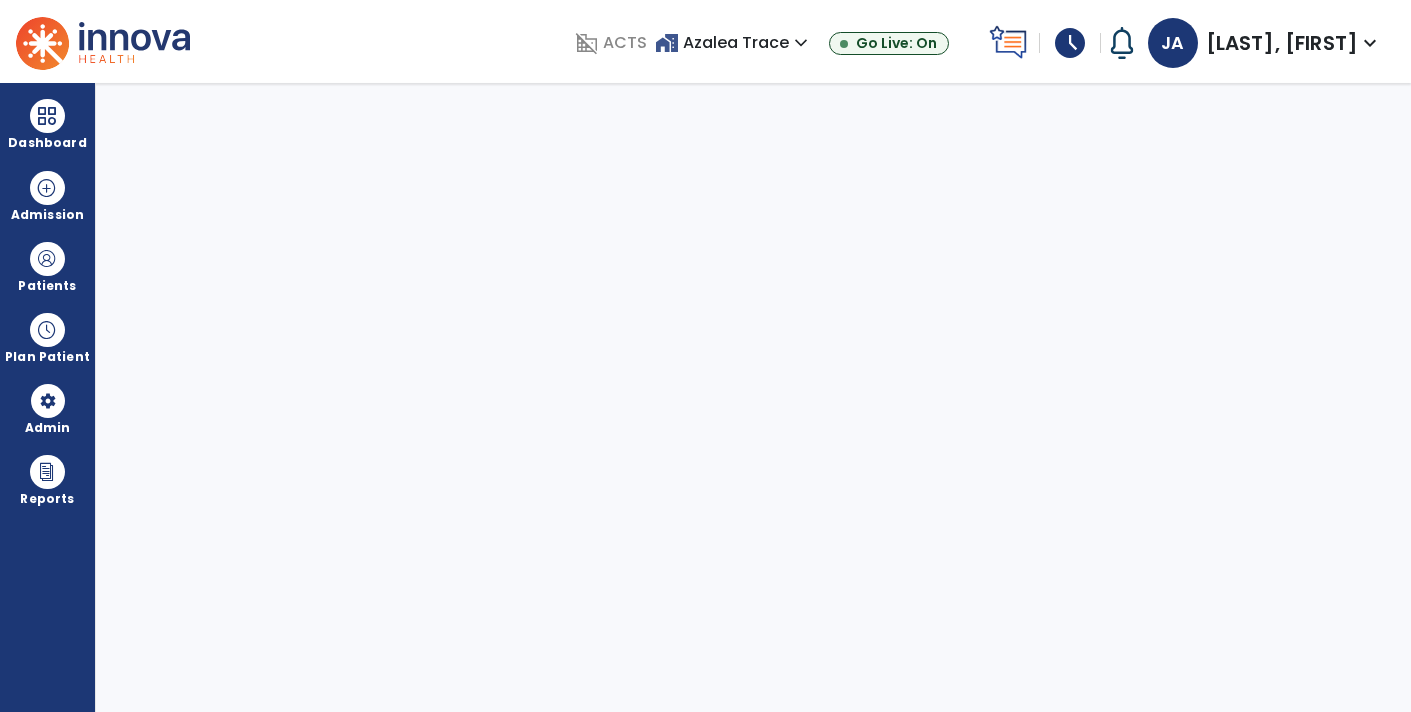select on "****" 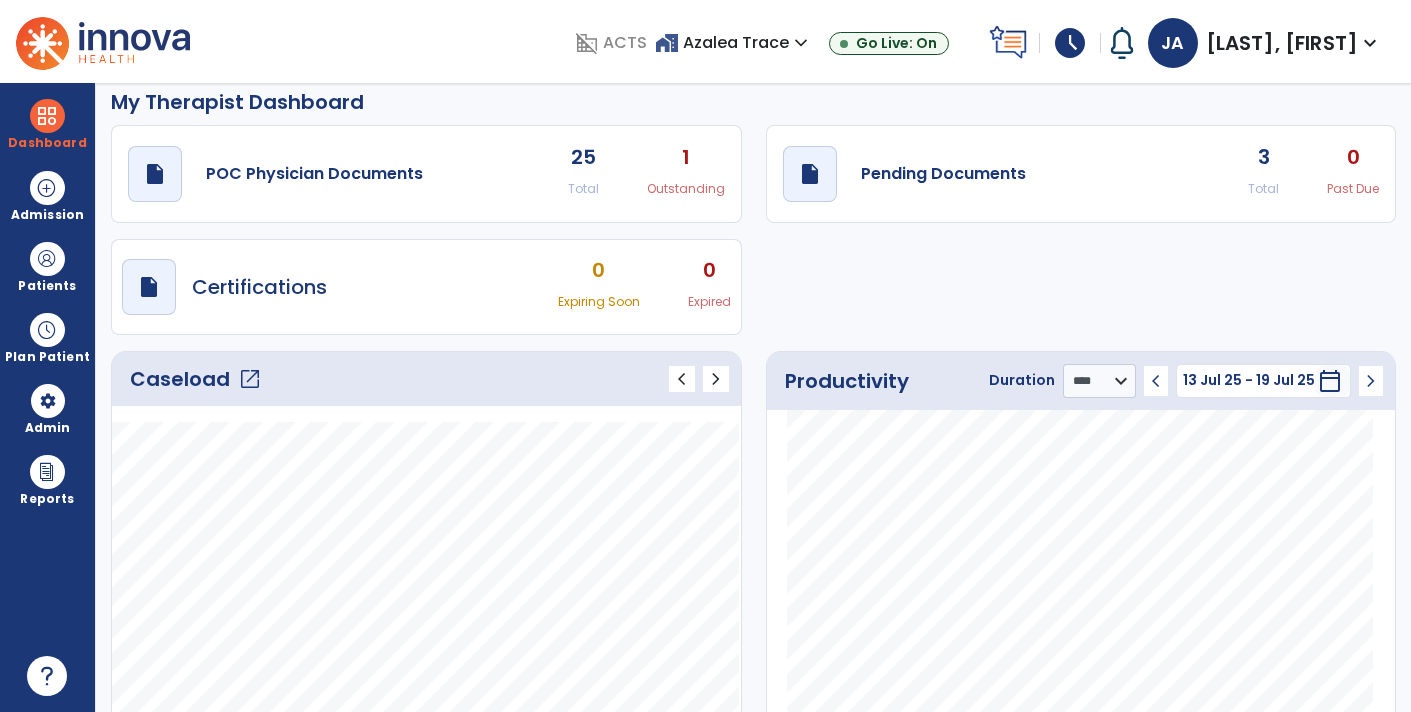 scroll, scrollTop: 6, scrollLeft: 0, axis: vertical 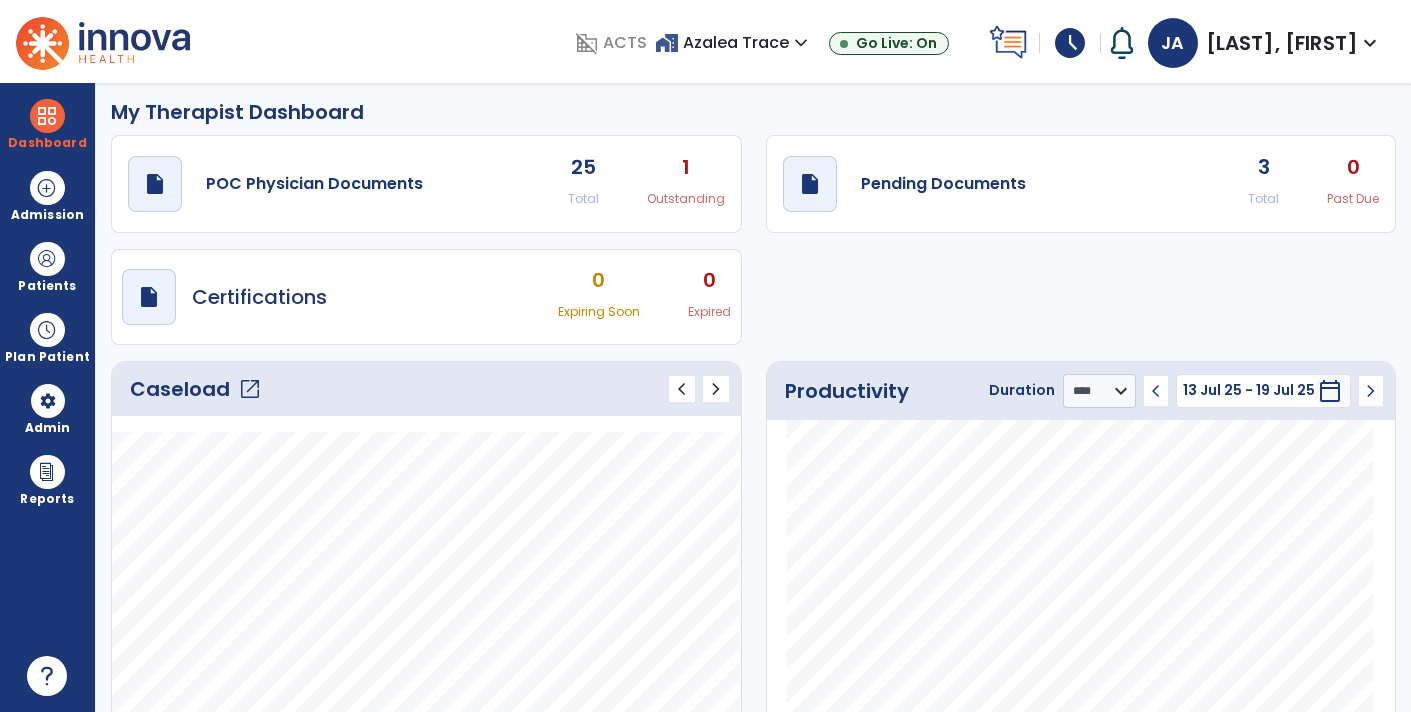 click on "draft   open_in_new  Pending Documents 3 Total 0 Past Due" 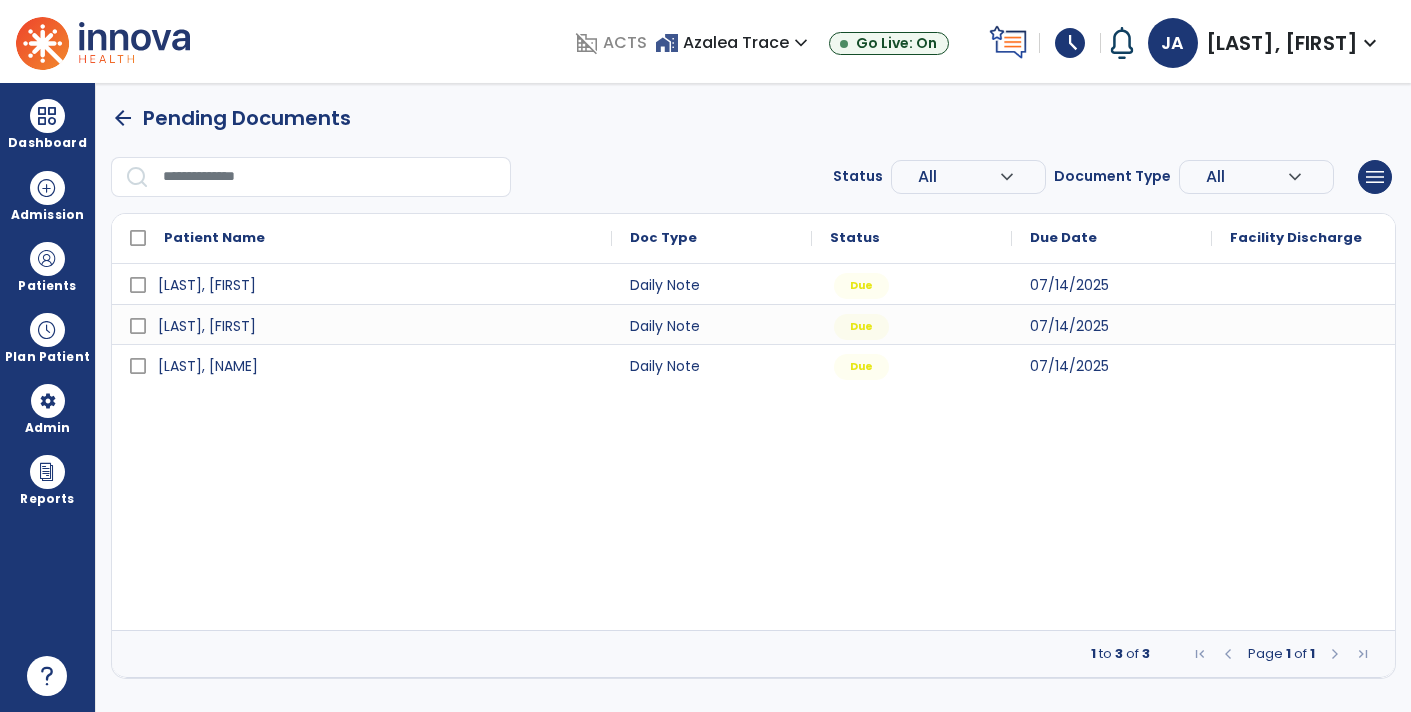 scroll, scrollTop: 0, scrollLeft: 0, axis: both 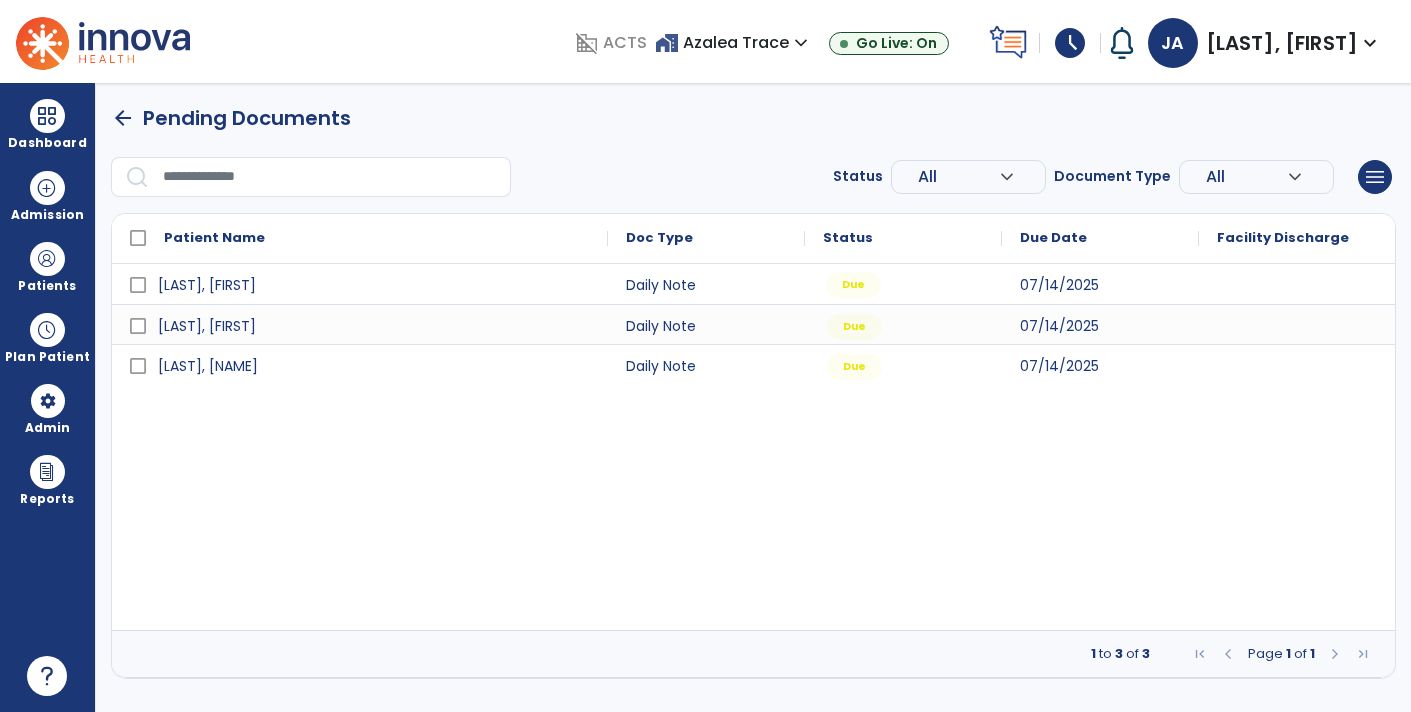 click on "Due" at bounding box center [853, 285] 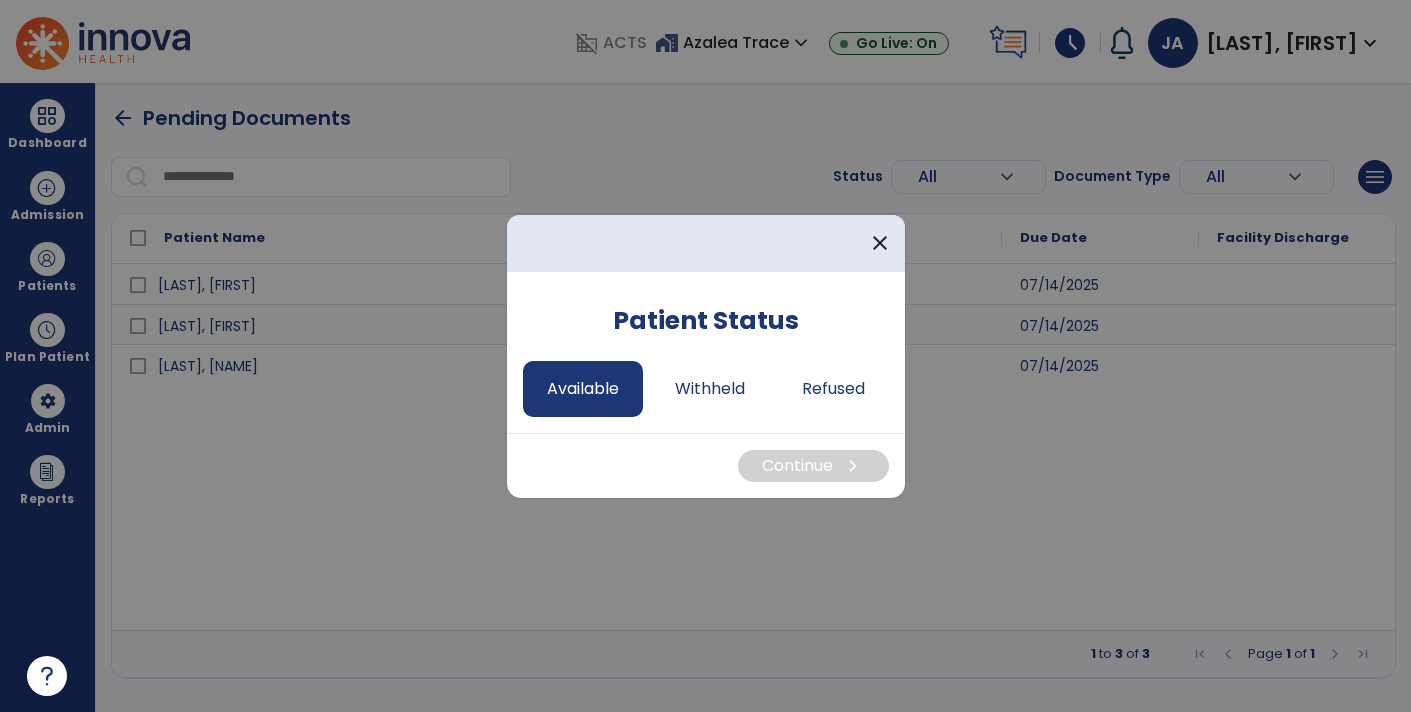 click on "Available" at bounding box center (583, 389) 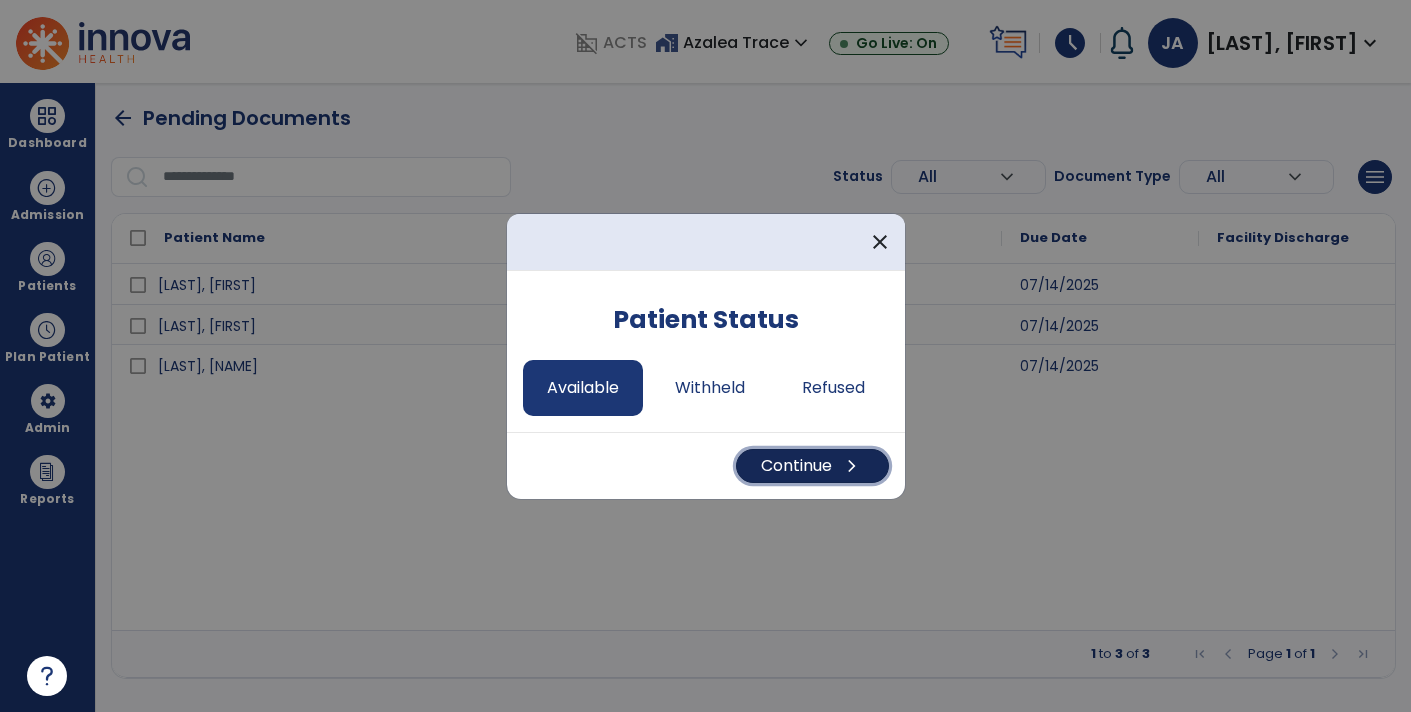 click on "Continue   chevron_right" at bounding box center (812, 466) 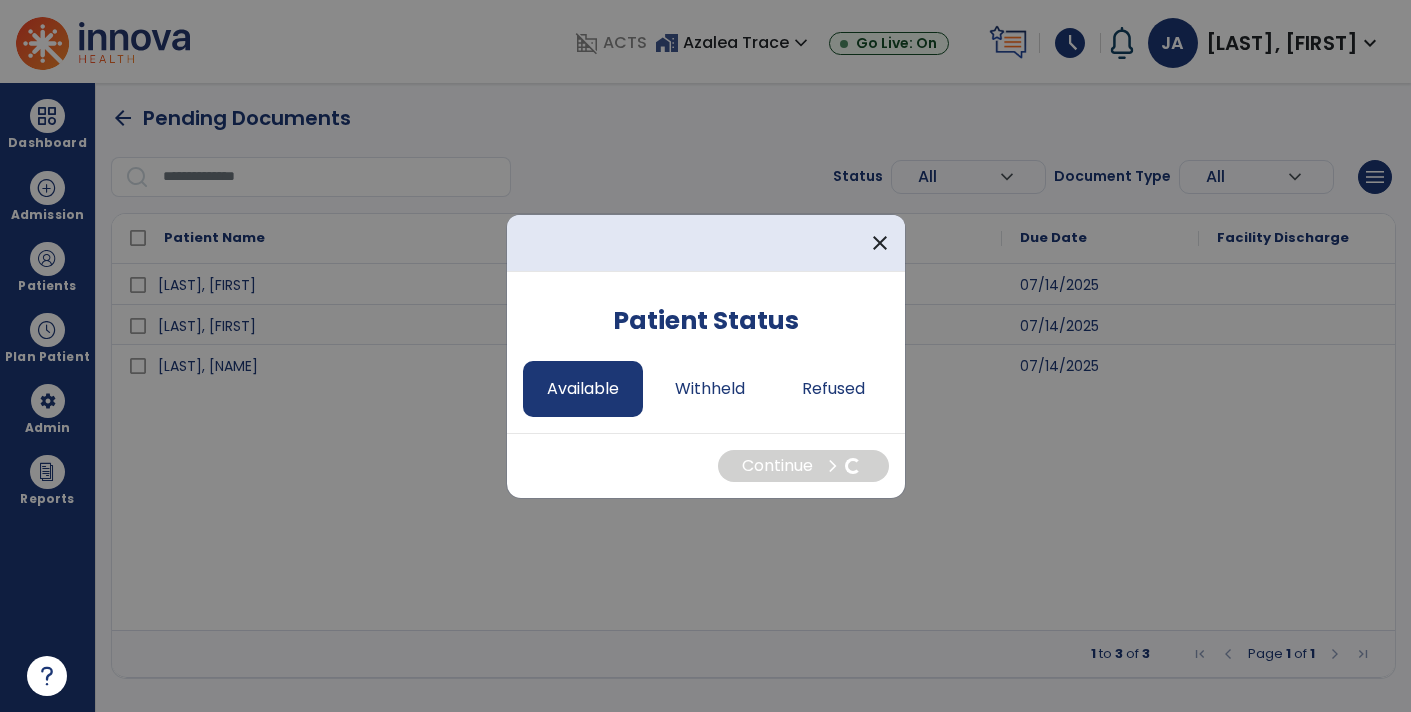 select on "*" 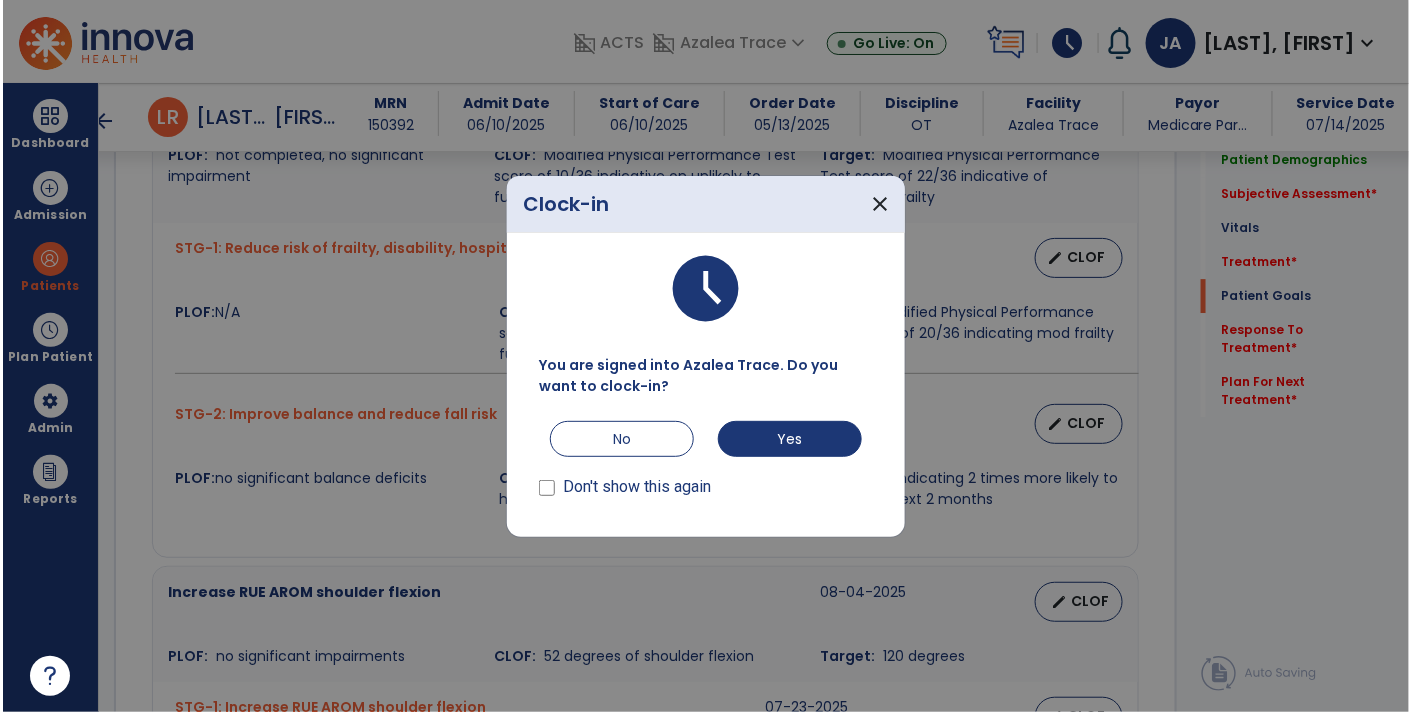 scroll, scrollTop: 1873, scrollLeft: 0, axis: vertical 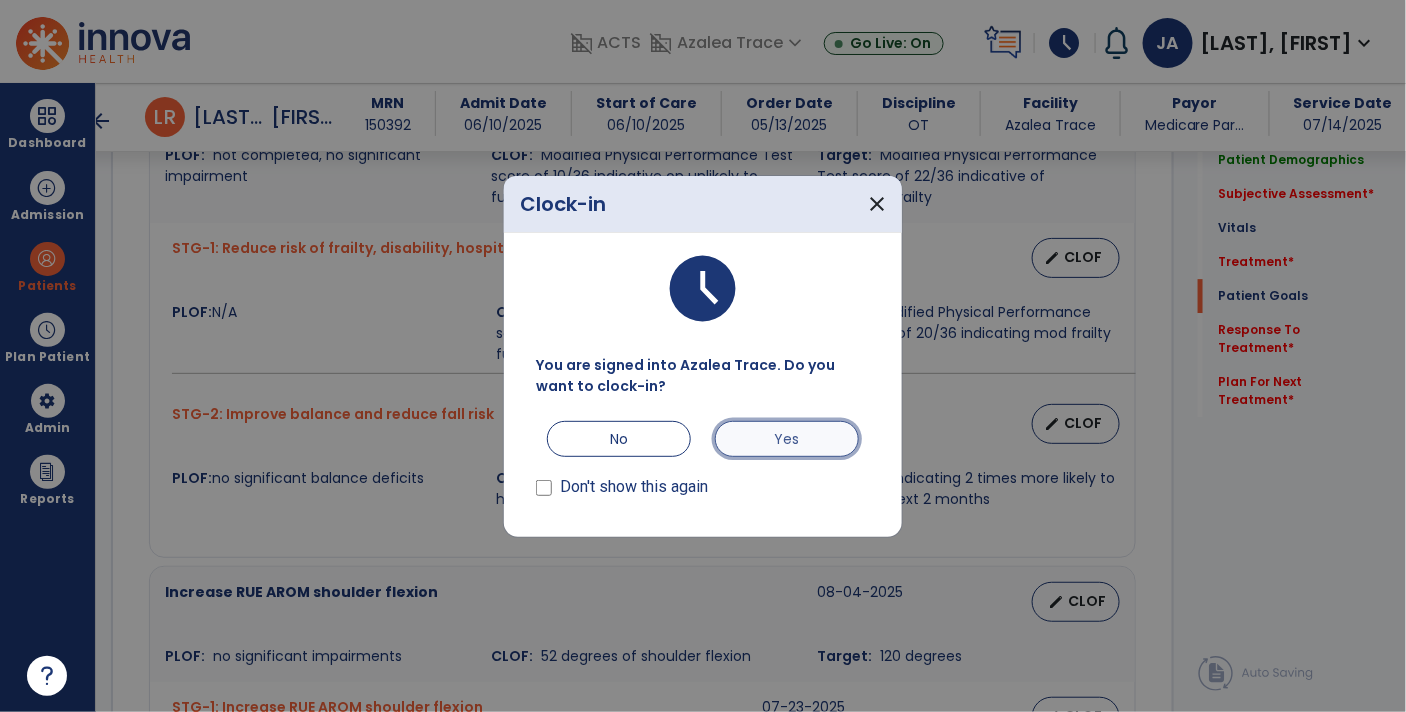 click on "Yes" at bounding box center [787, 439] 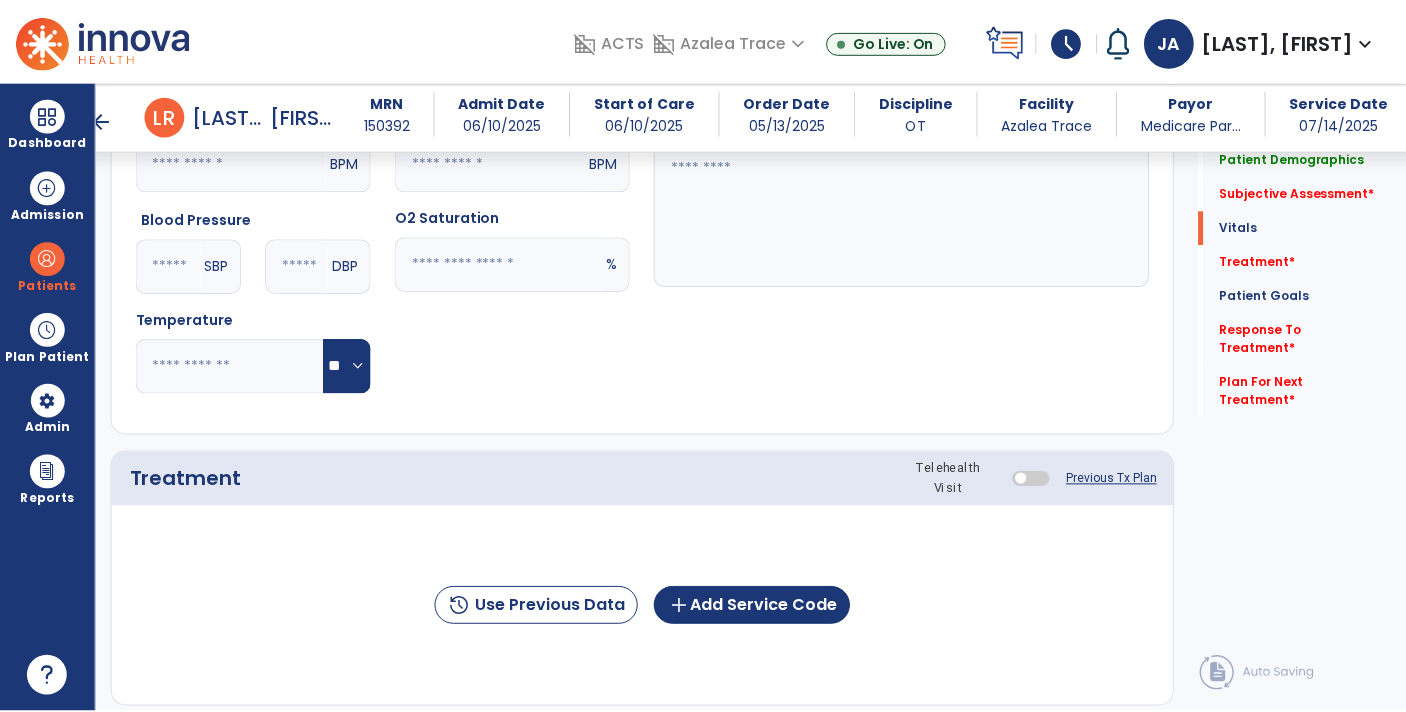 scroll, scrollTop: 1080, scrollLeft: 0, axis: vertical 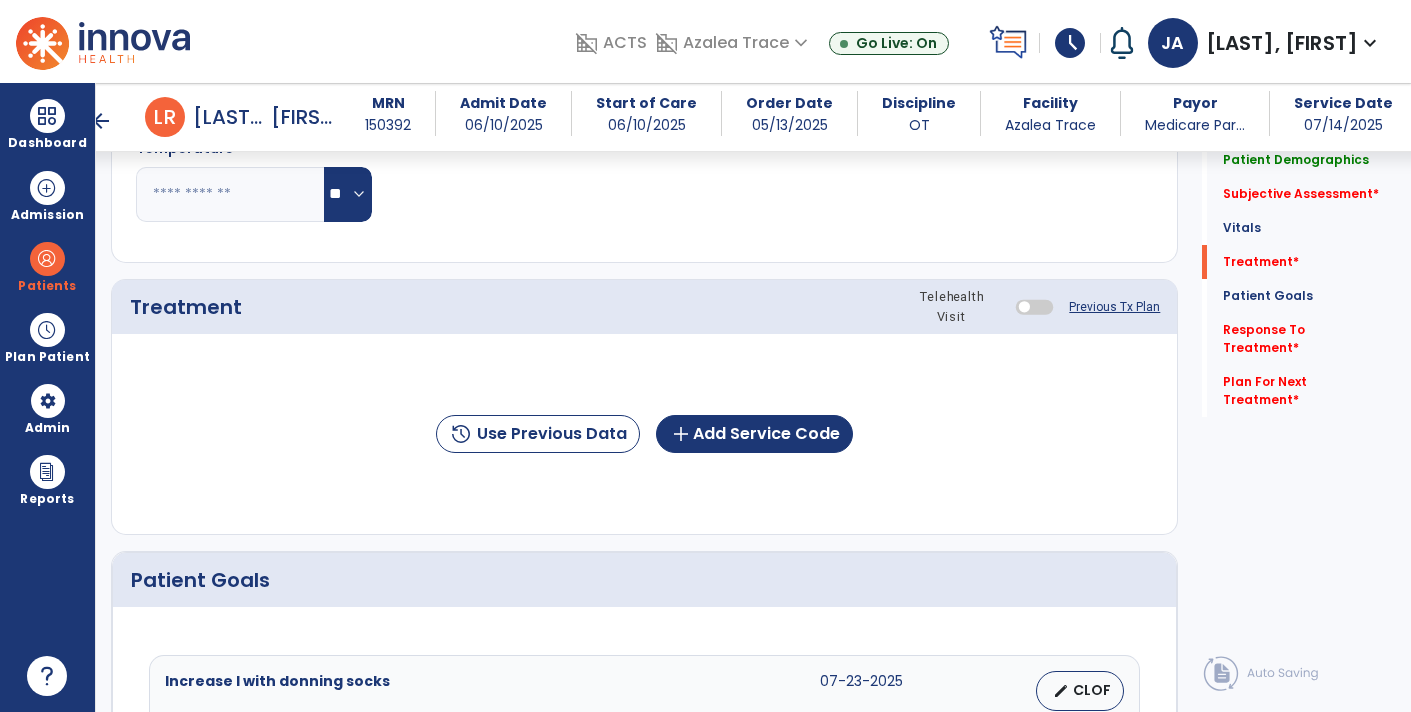click at bounding box center (47, 676) 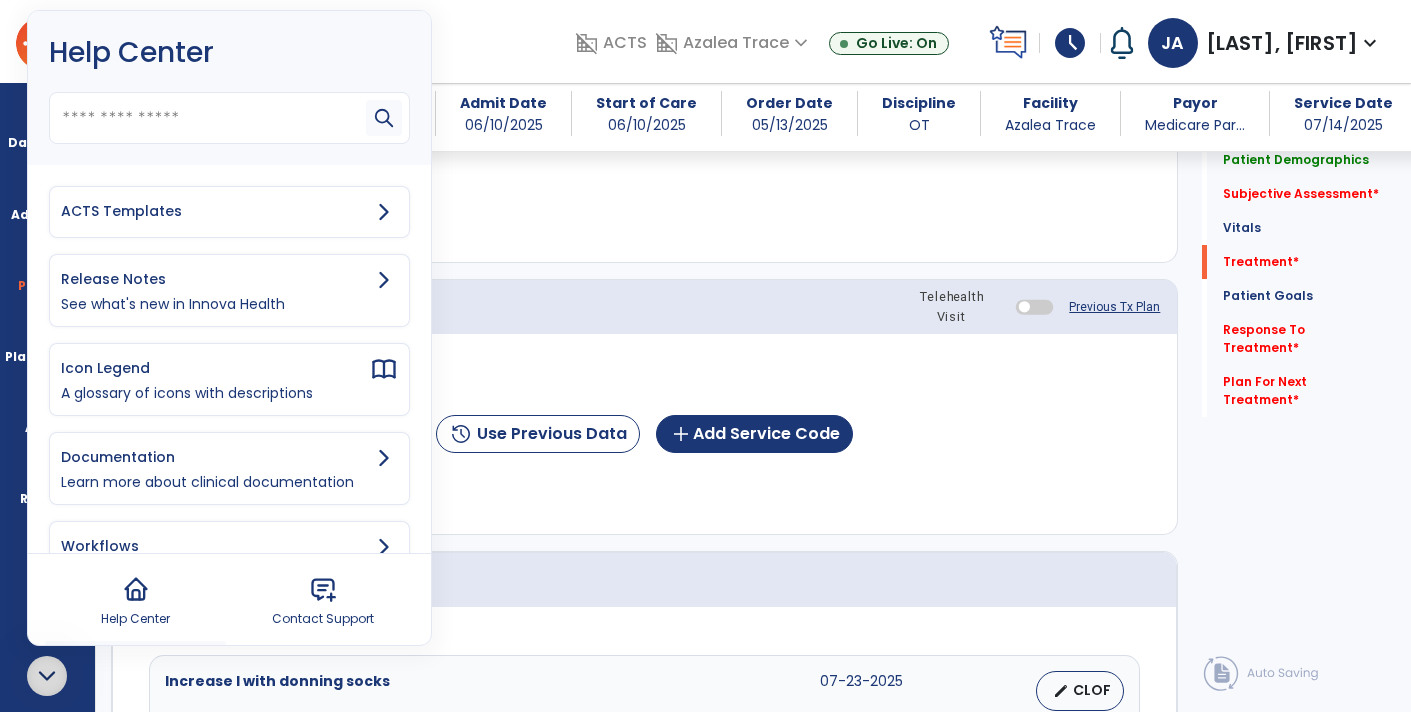 click on "ACTS Templates" at bounding box center [215, 211] 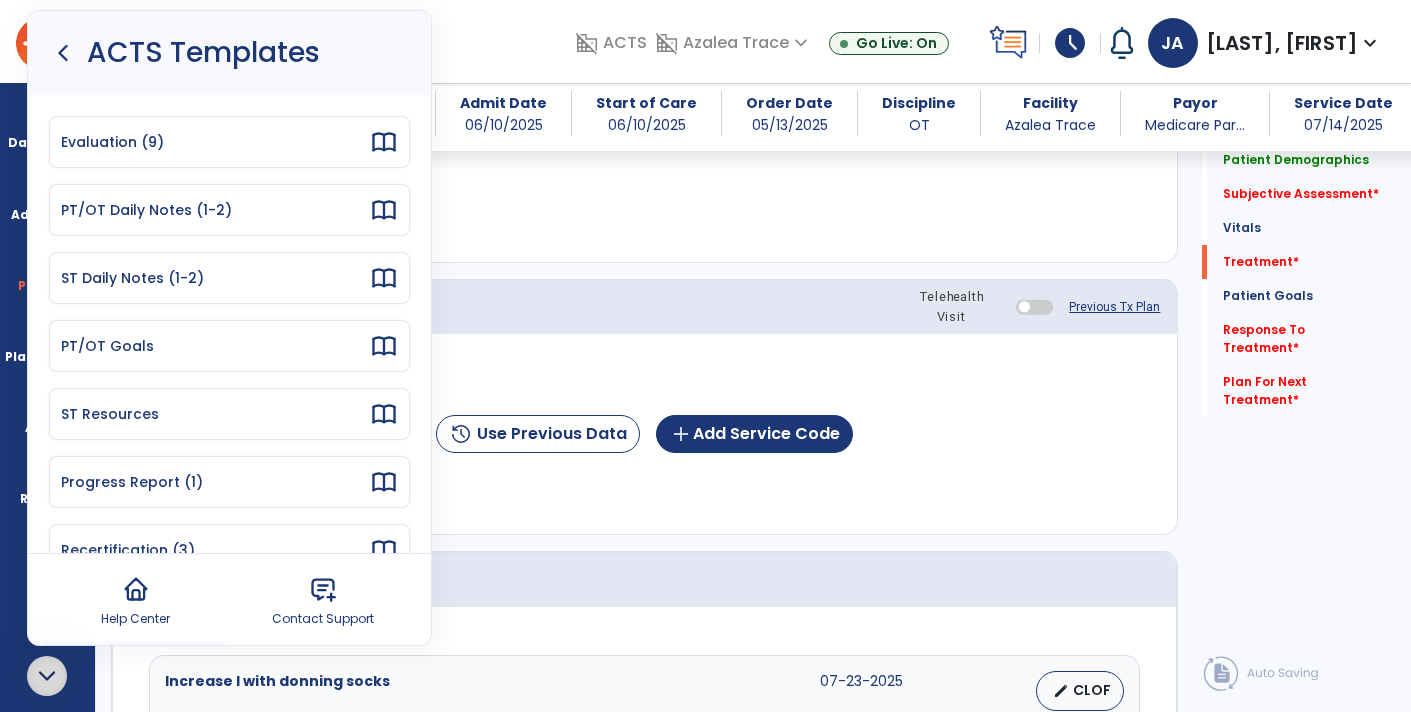 click on "PT/OT Daily Notes (1-2)" at bounding box center (229, 210) 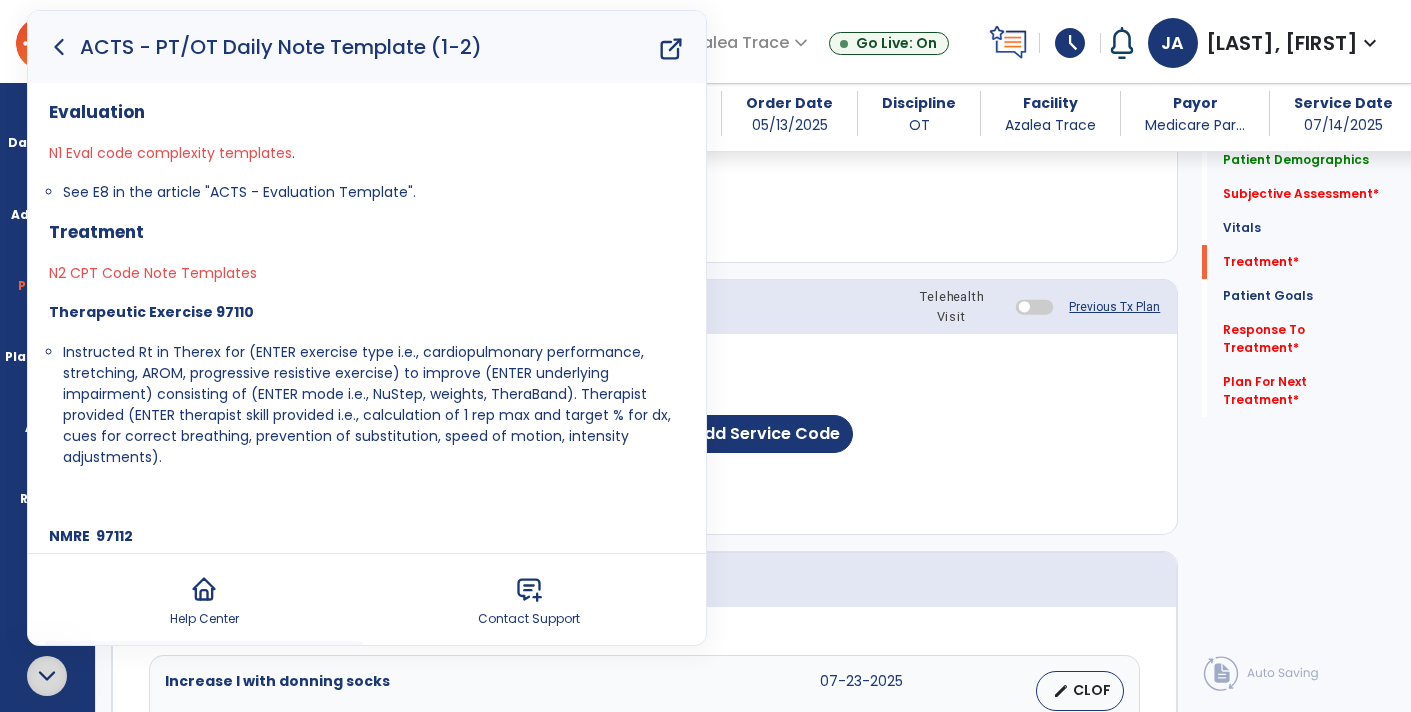 click 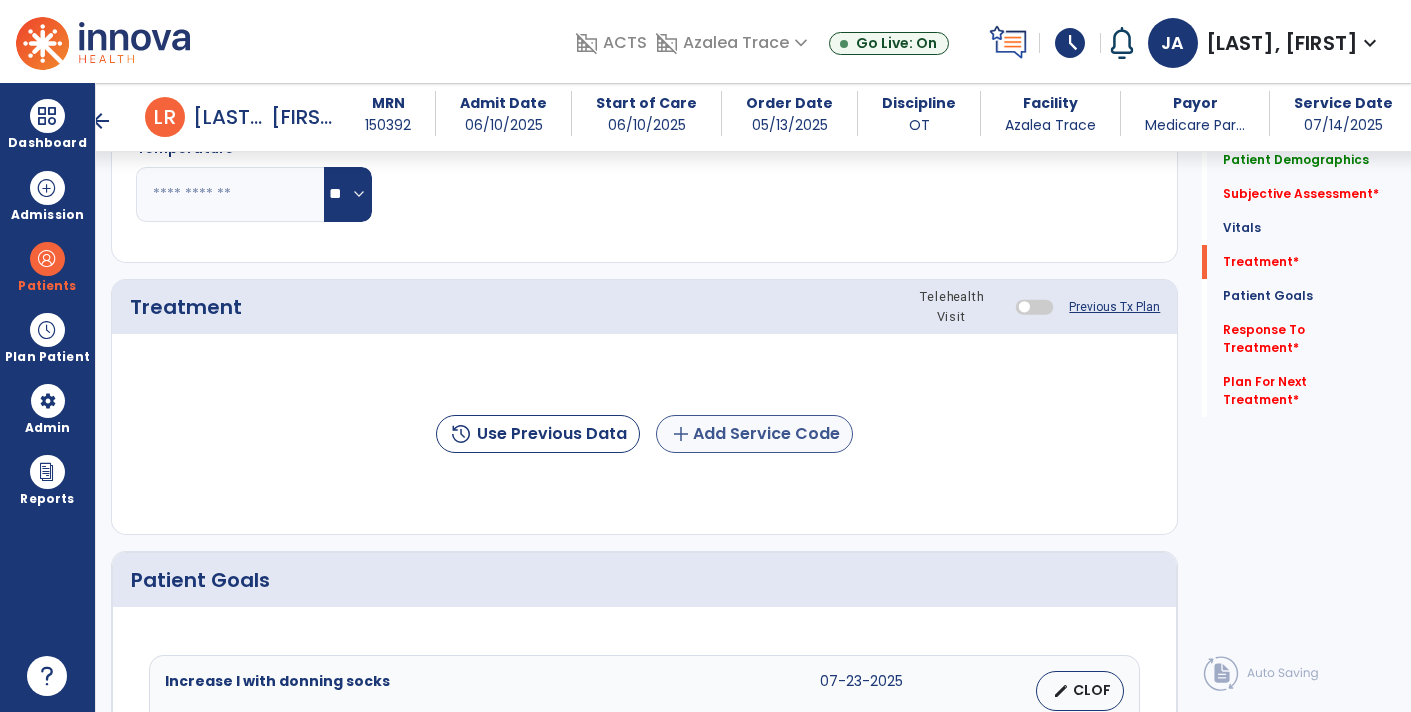 click on "add  Add Service Code" 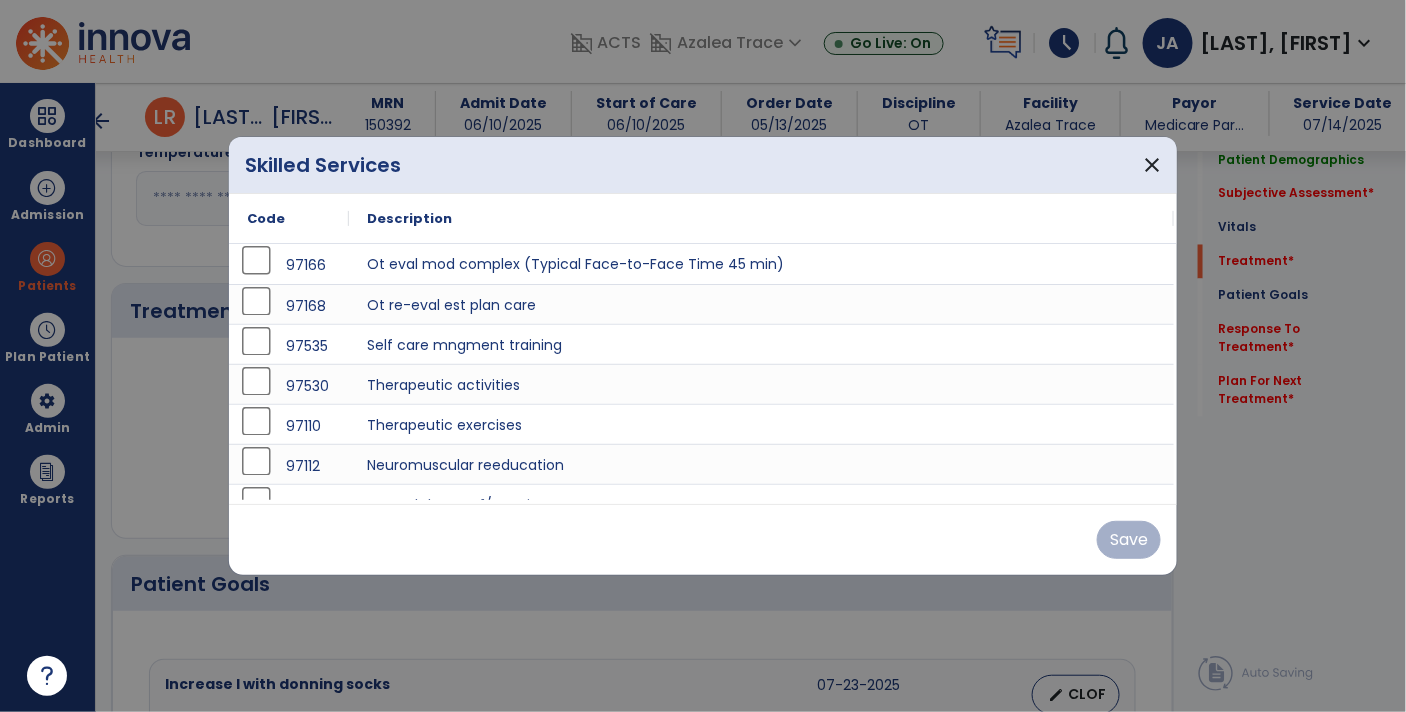 scroll, scrollTop: 1080, scrollLeft: 0, axis: vertical 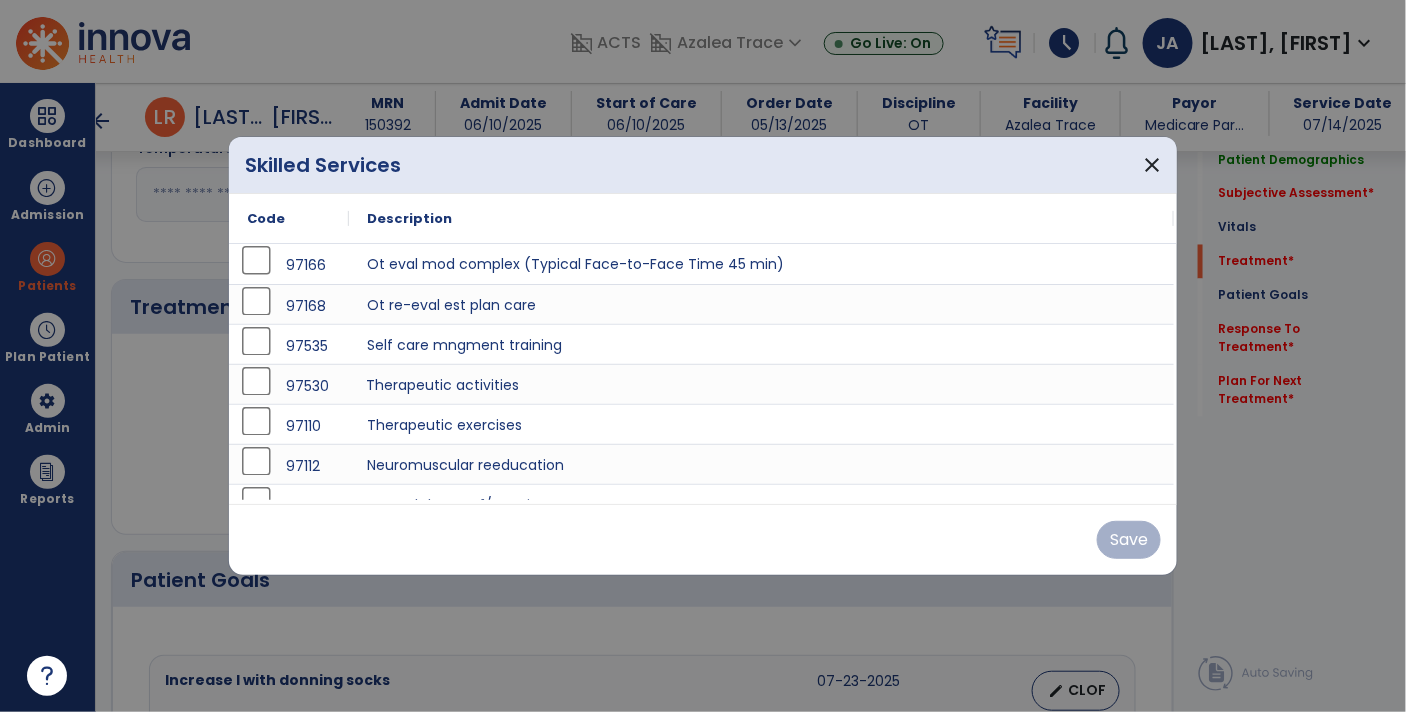 click on "Therapeutic activities" at bounding box center (761, 384) 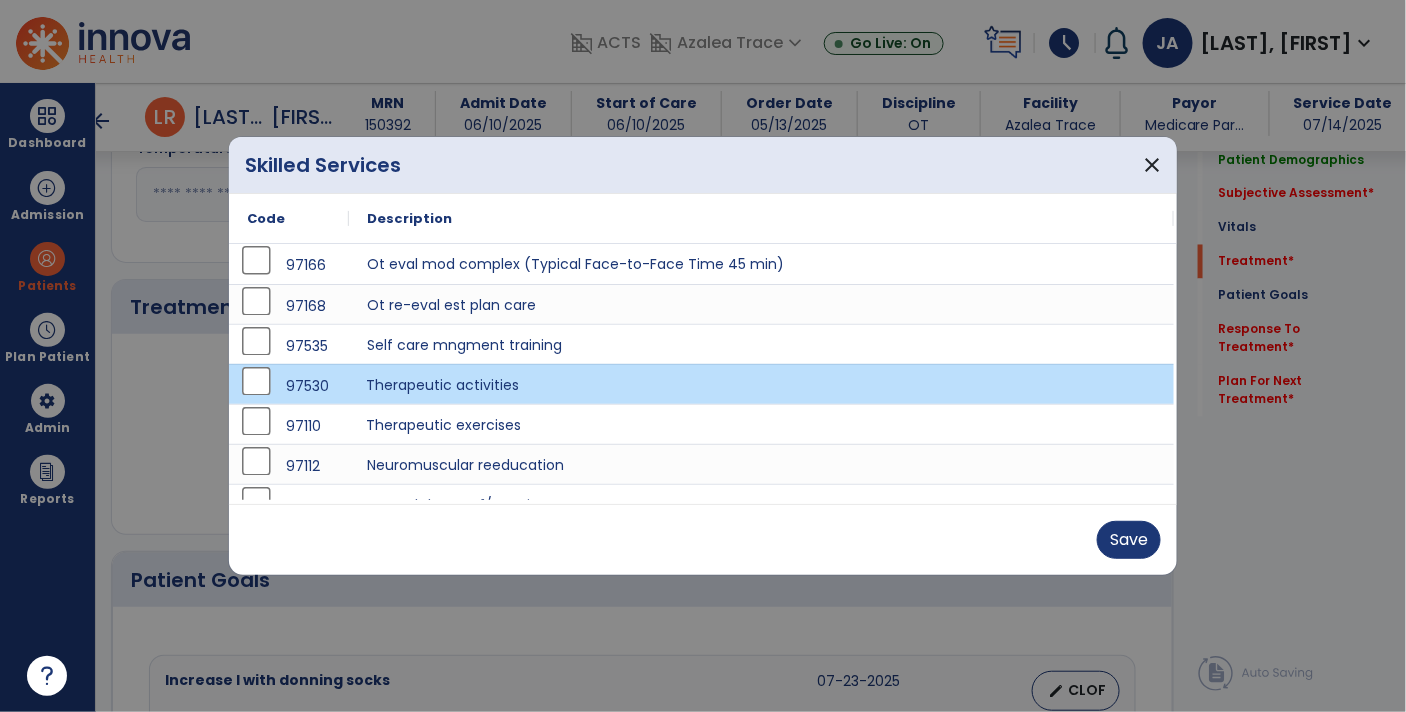 click on "Therapeutic exercises" at bounding box center (761, 424) 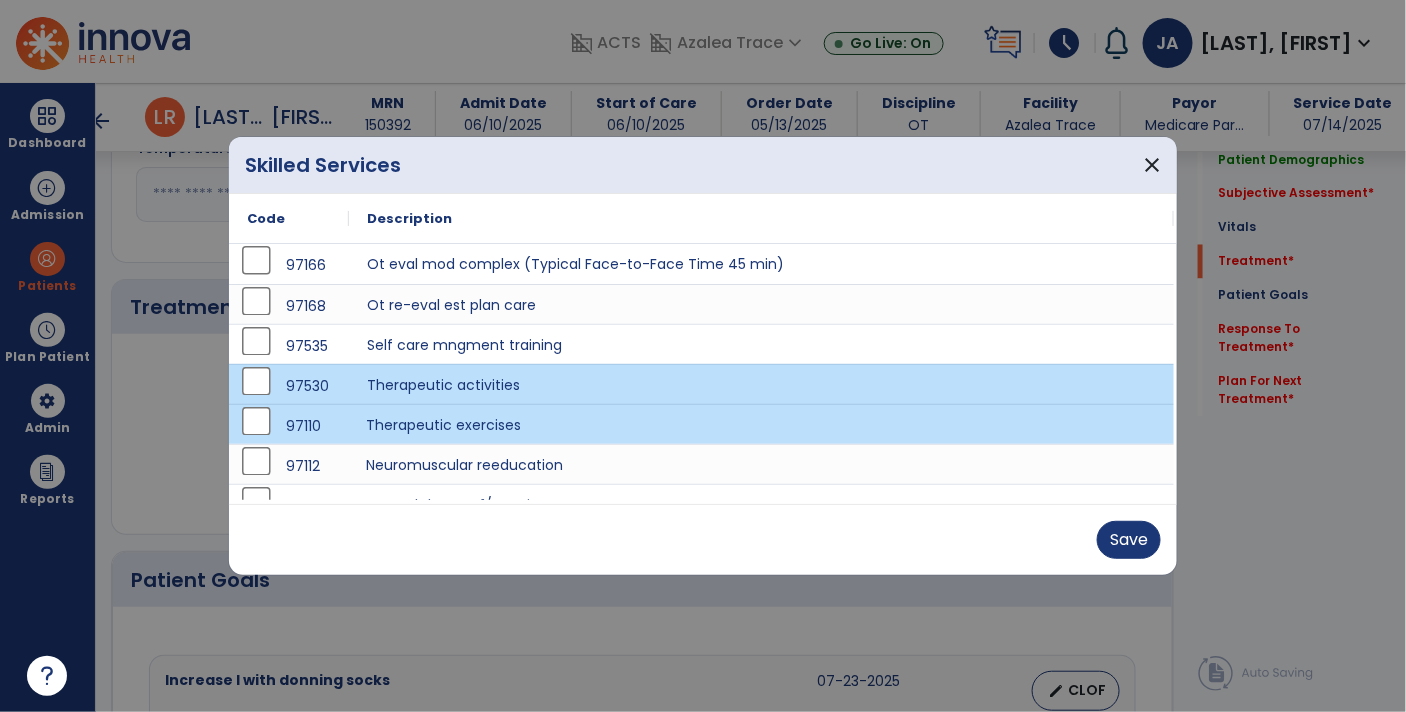 click on "Neuromuscular reeducation" at bounding box center (761, 464) 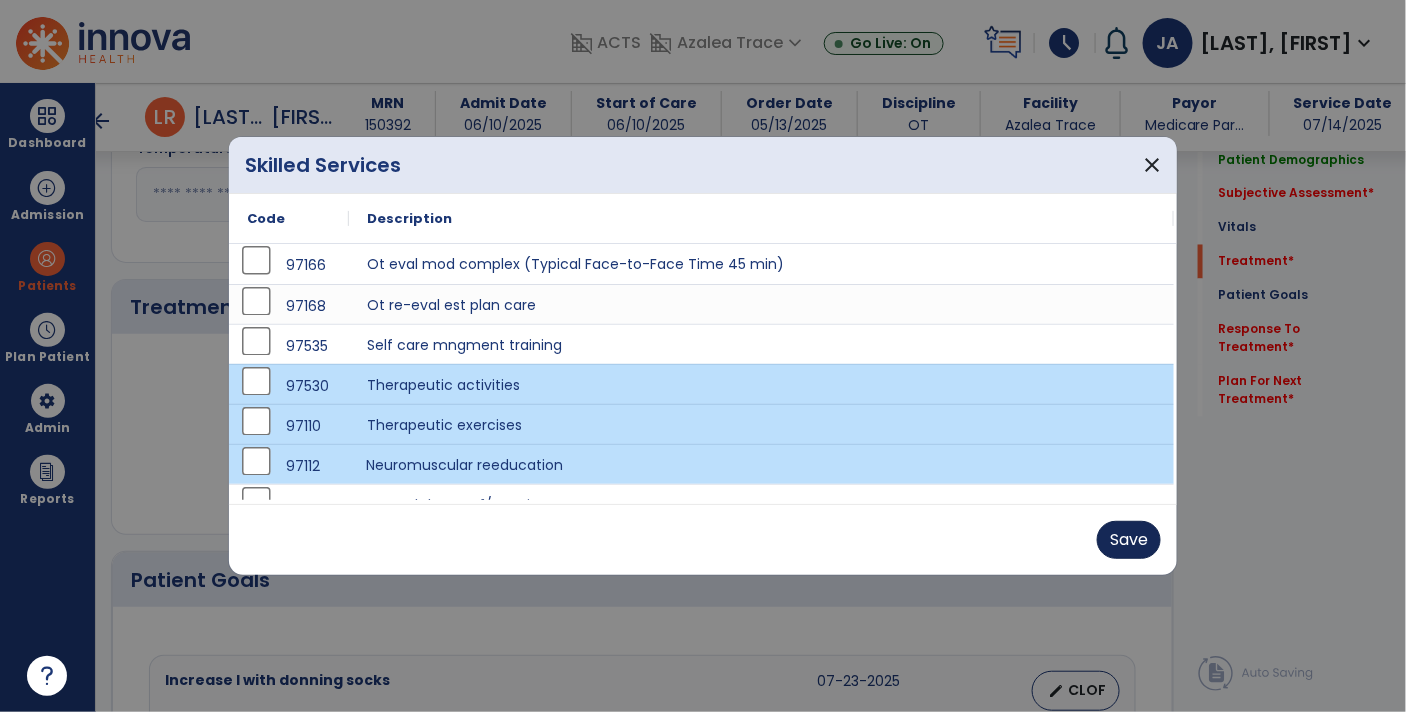 click on "Save" at bounding box center [1129, 540] 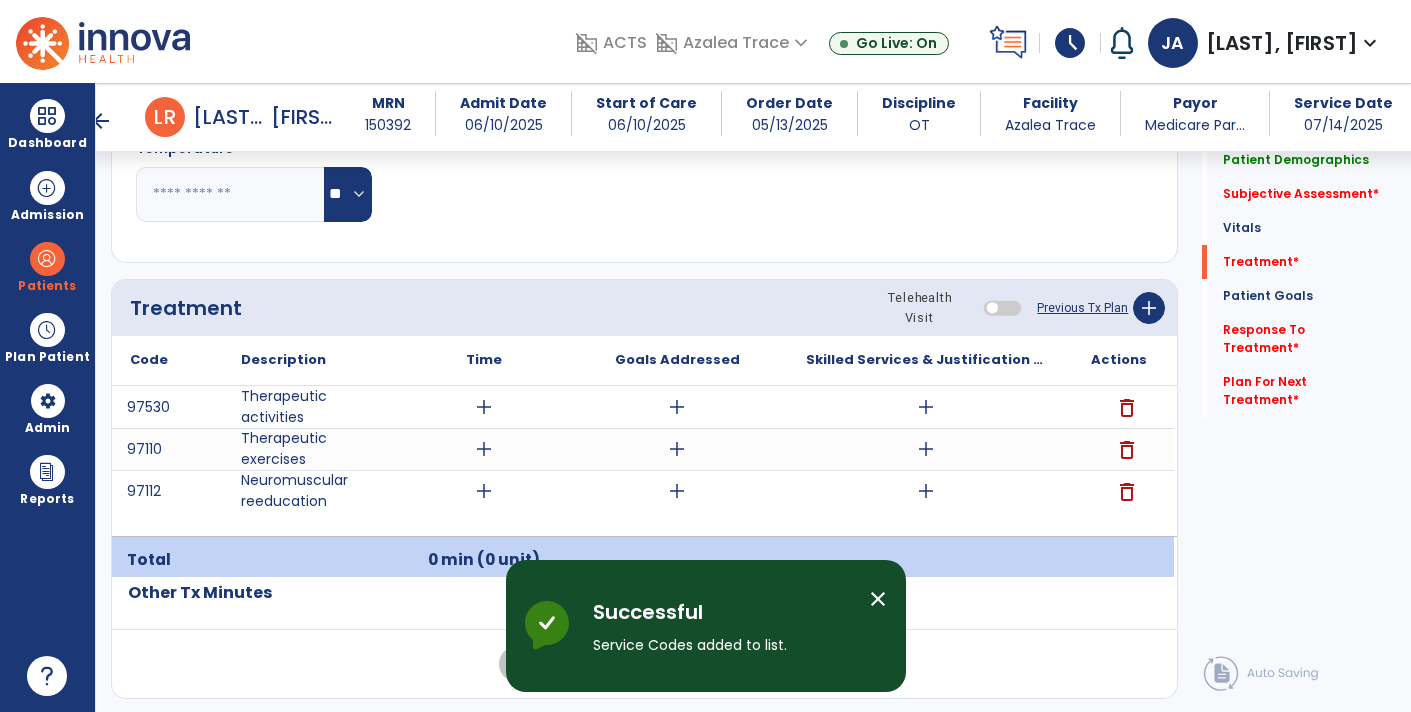 click on "add" at bounding box center (926, 407) 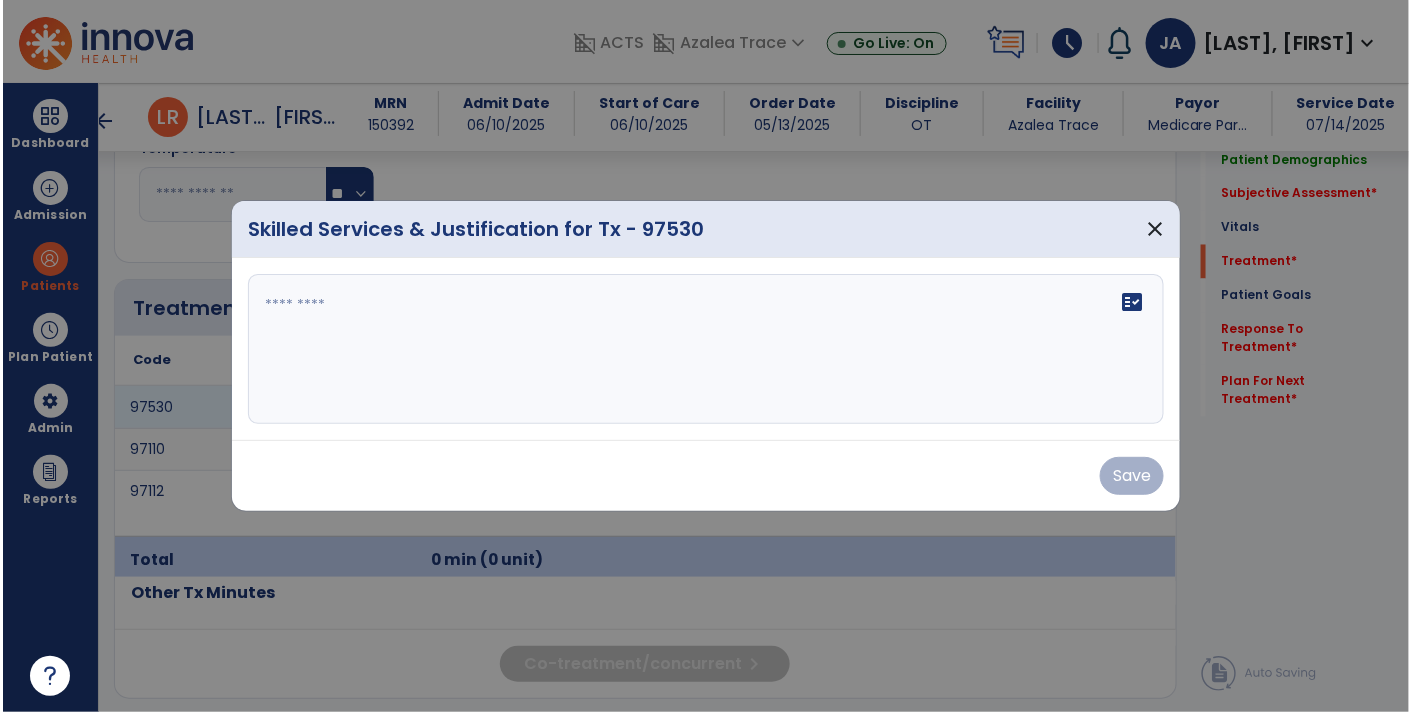 scroll, scrollTop: 1080, scrollLeft: 0, axis: vertical 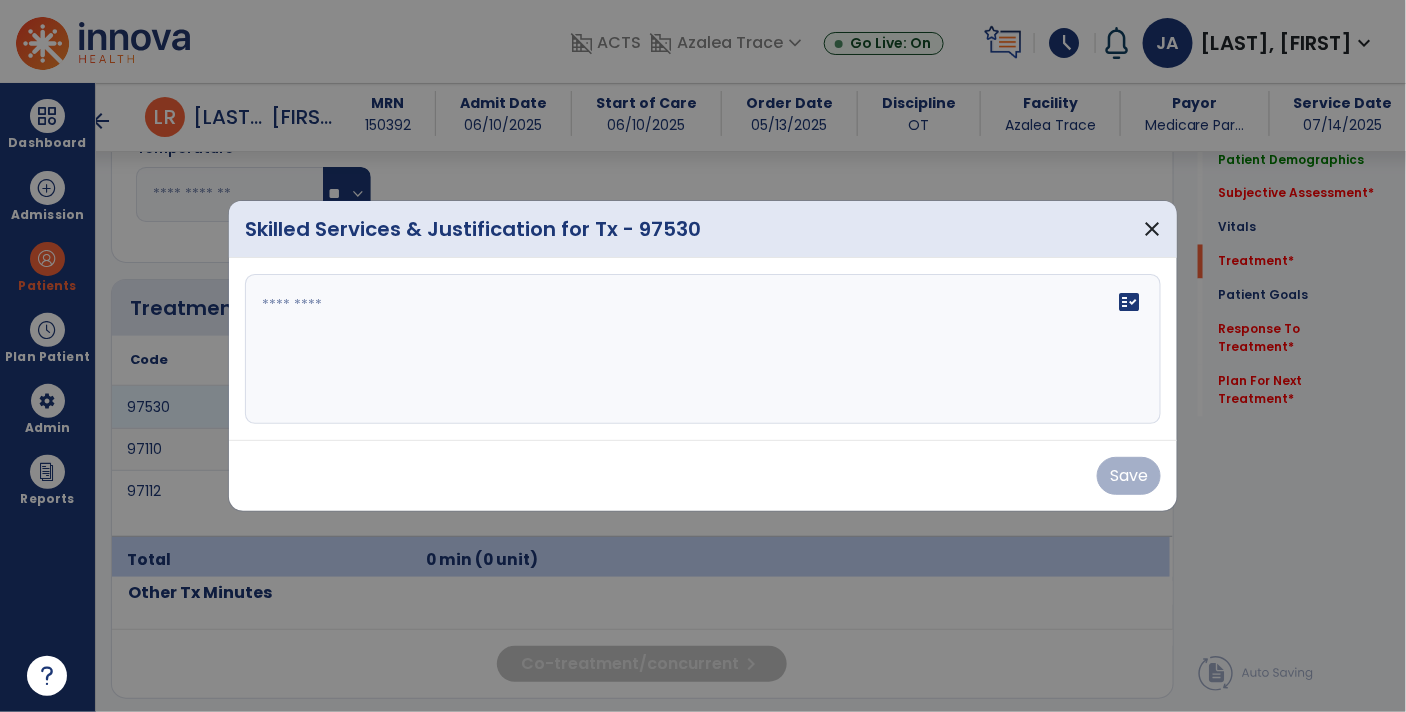 click on "fact_check" at bounding box center (703, 349) 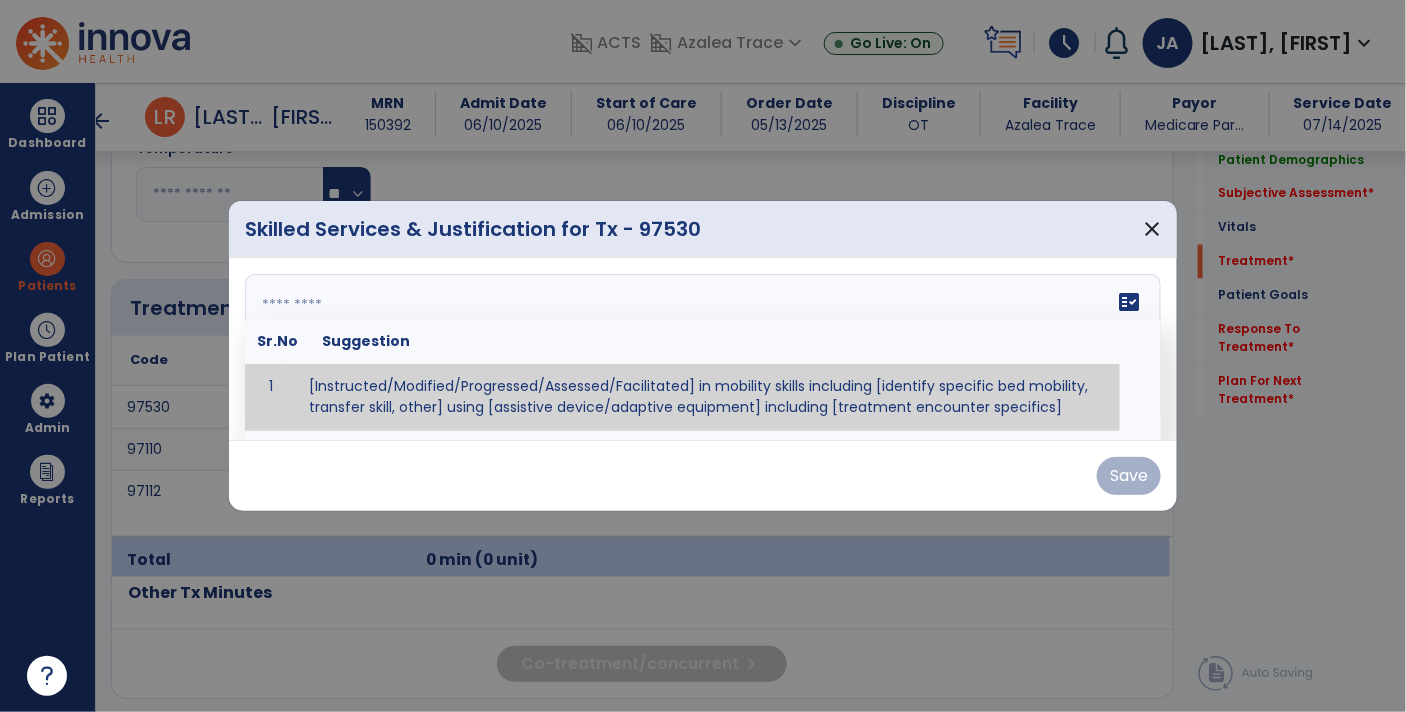 paste on "**********" 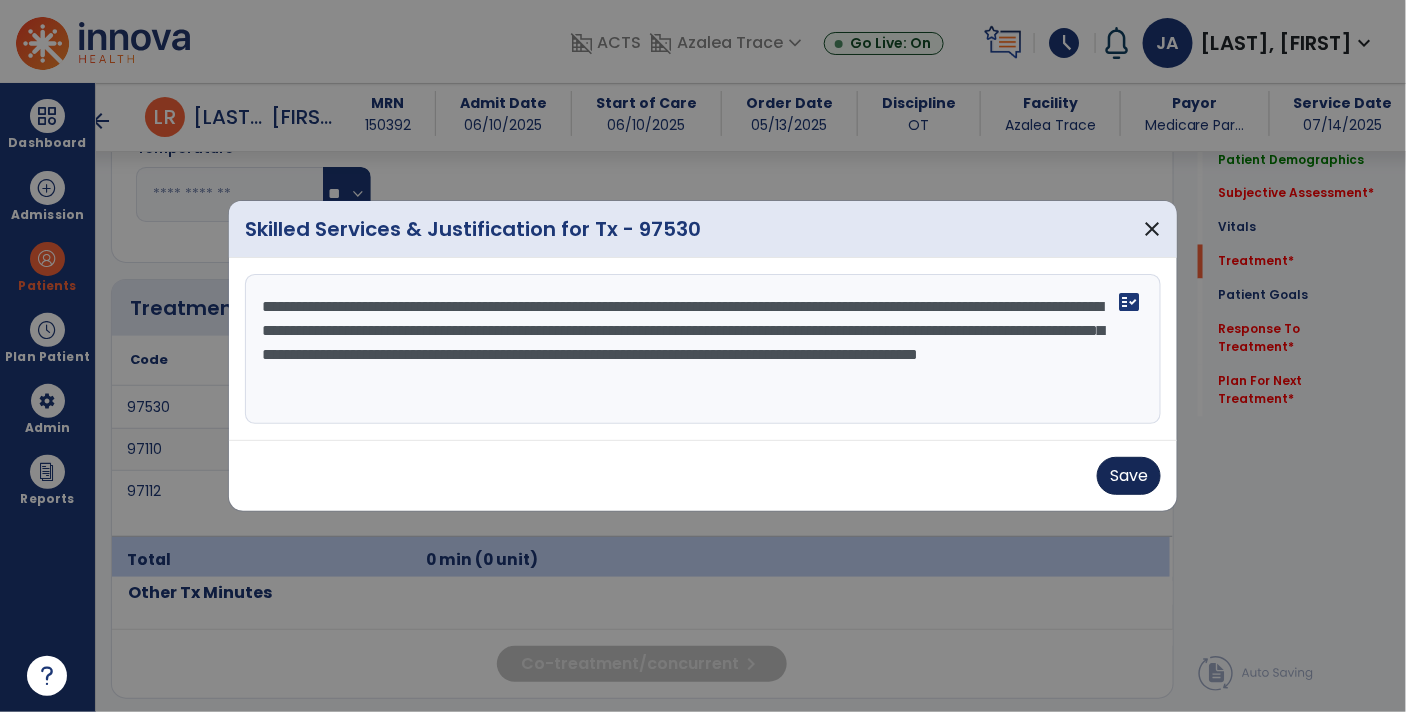 type on "**********" 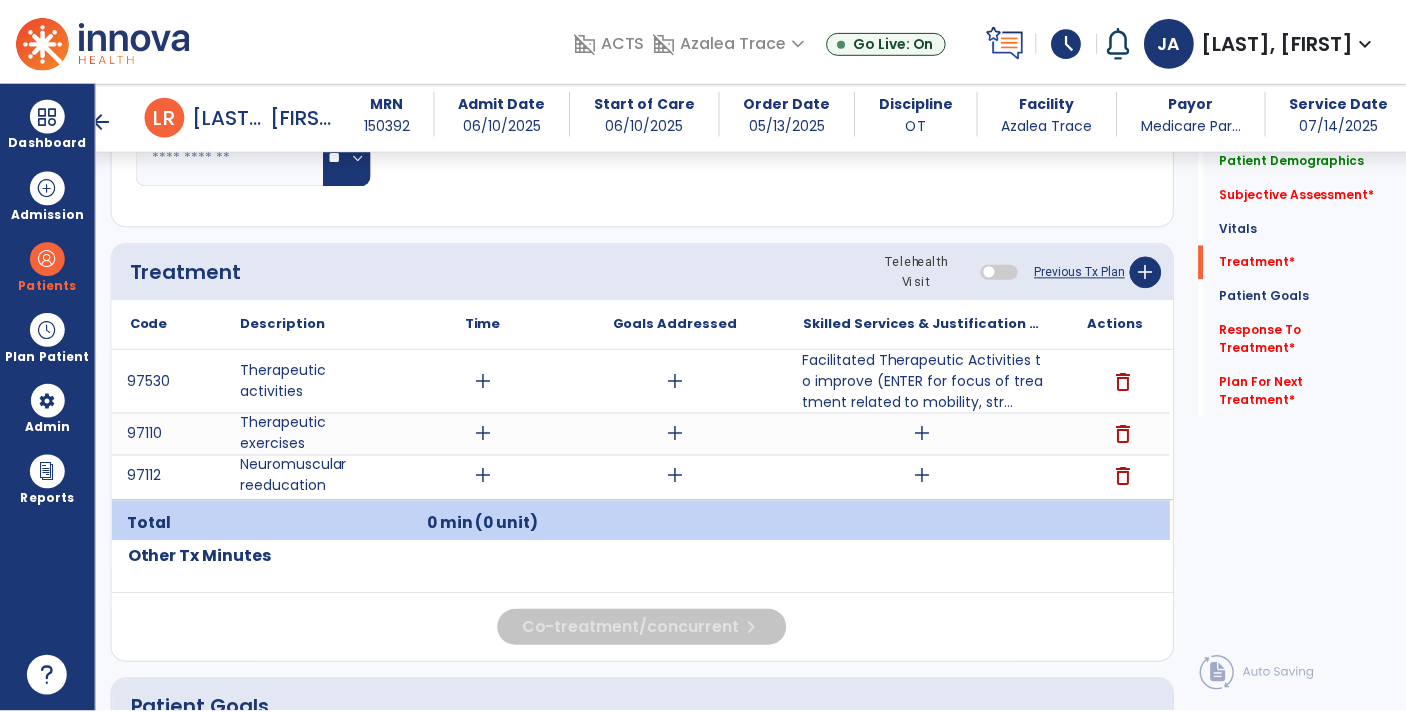scroll, scrollTop: 1119, scrollLeft: 0, axis: vertical 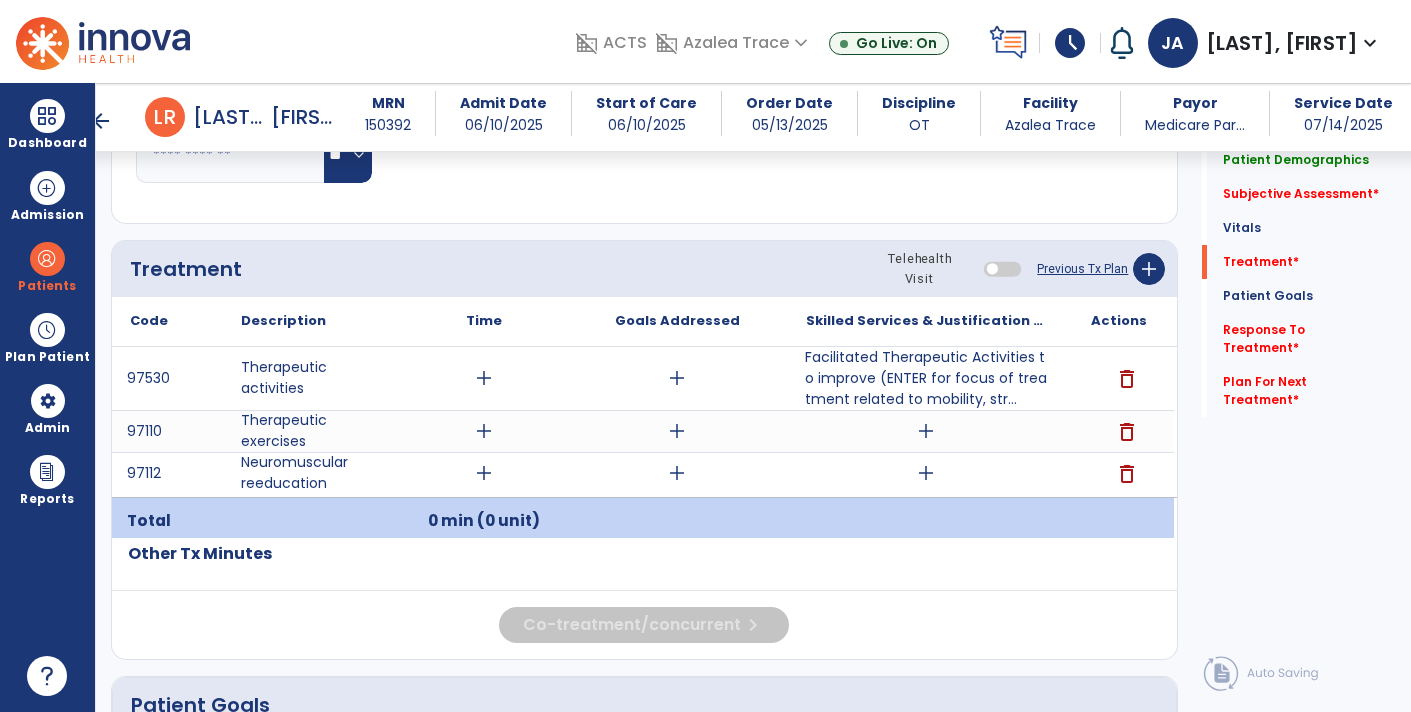 click on "Facilitated Therapeutic Activities to improve (ENTER for focus of treatment related to mobility, str..." at bounding box center [926, 378] 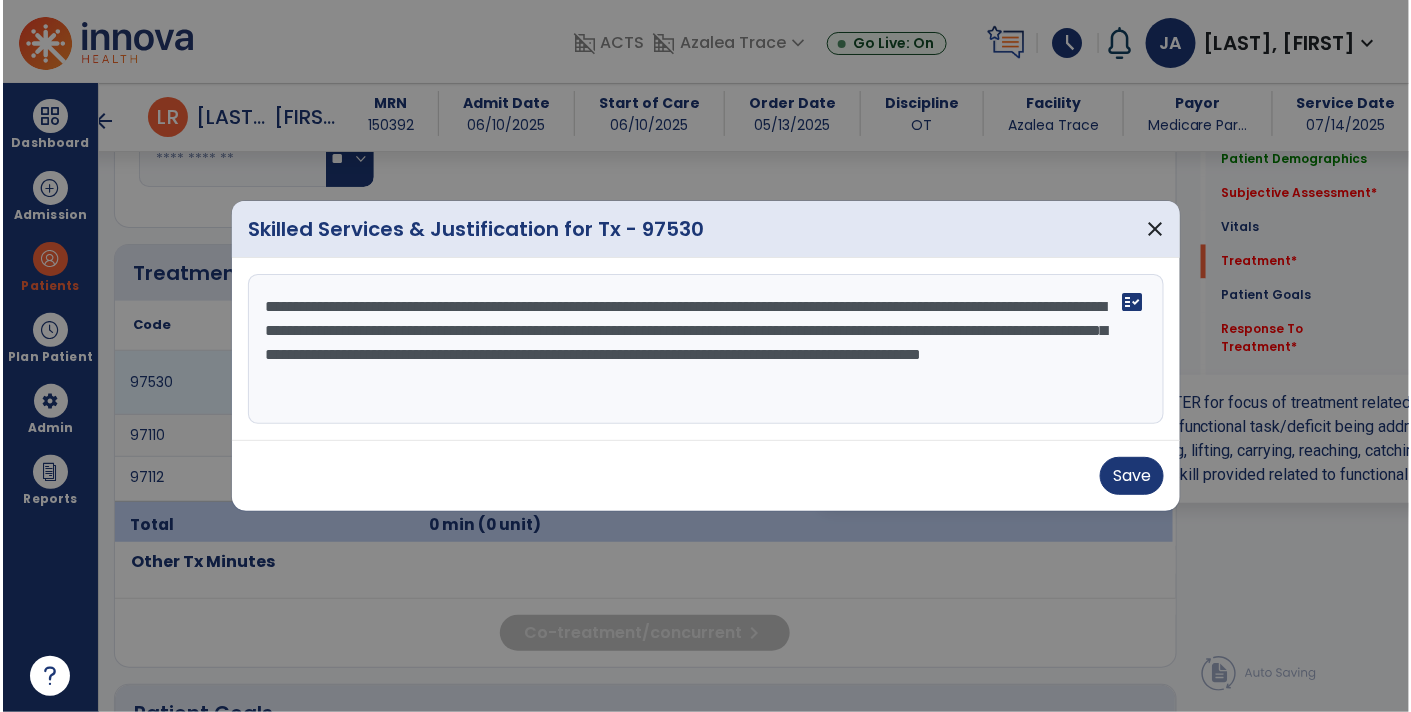 scroll, scrollTop: 1119, scrollLeft: 0, axis: vertical 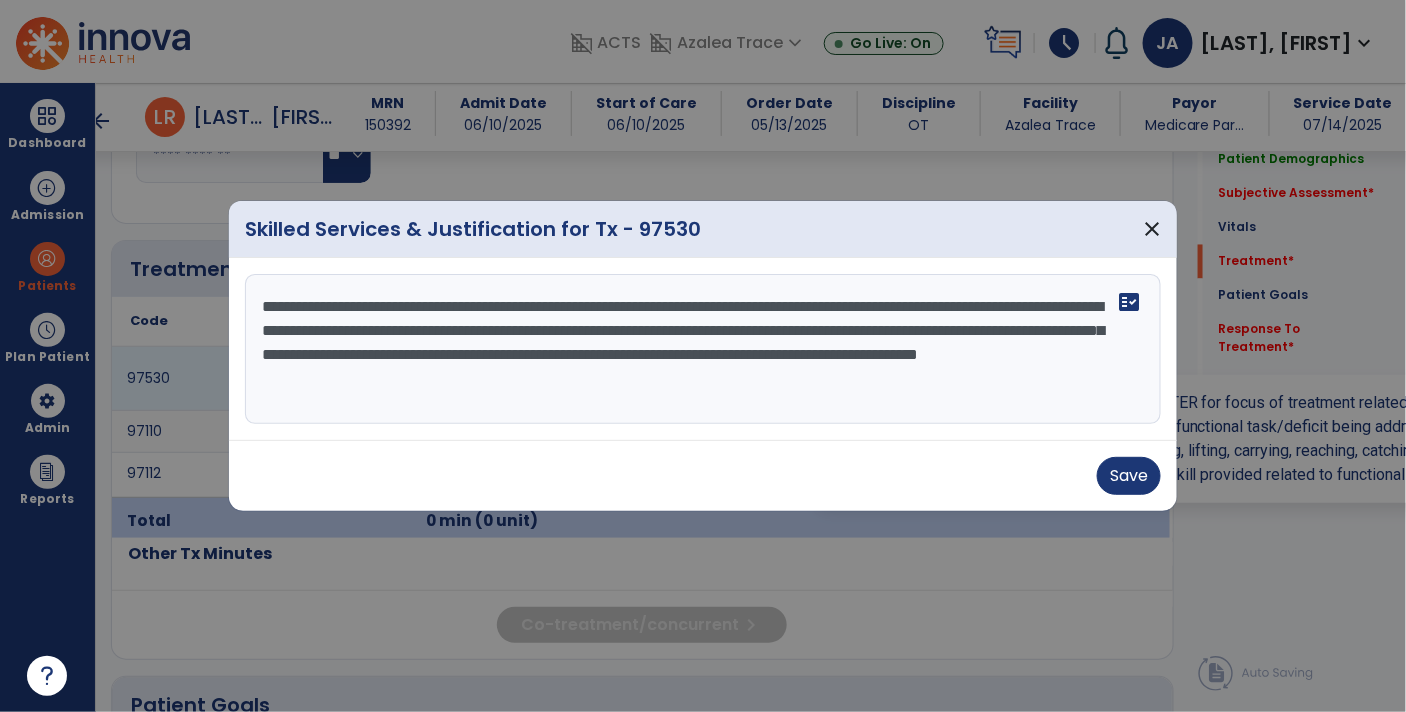 click on "**********" at bounding box center [703, 349] 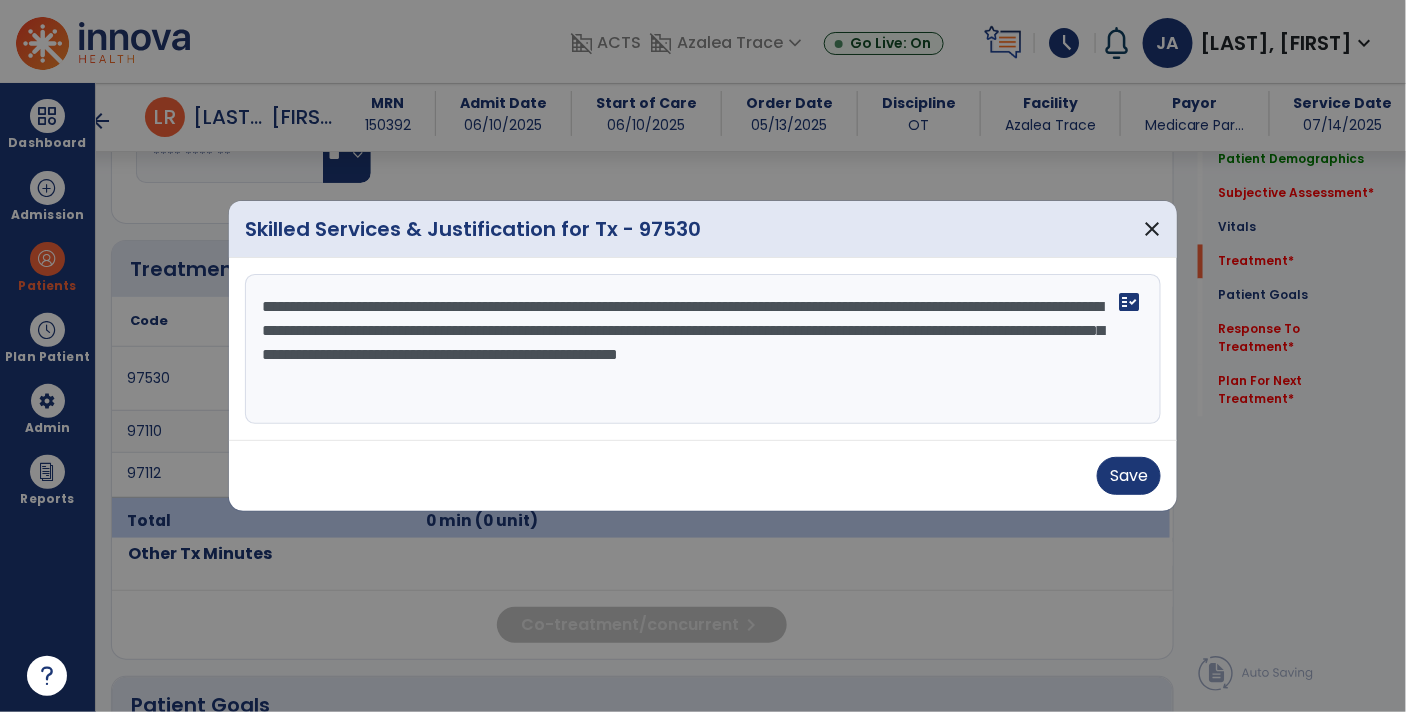 click on "**********" at bounding box center [703, 349] 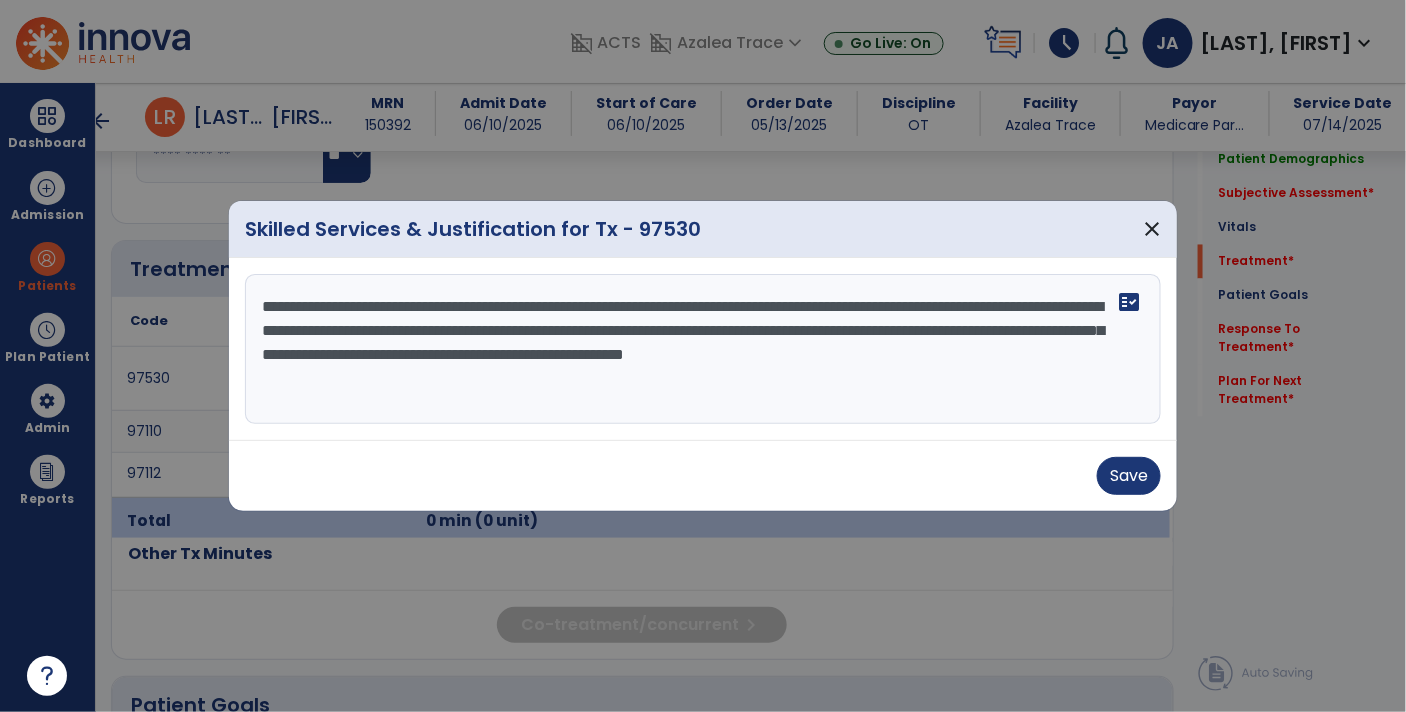 click on "**********" at bounding box center [703, 349] 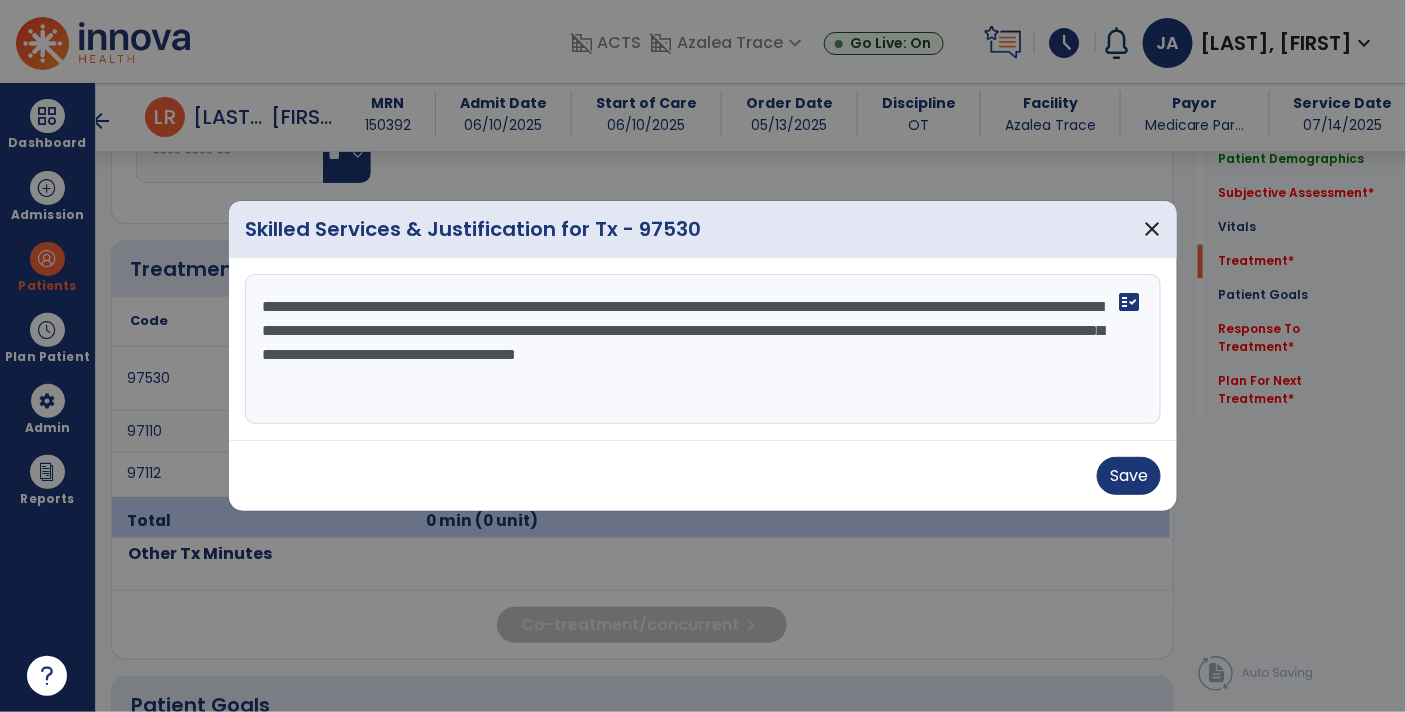 click on "**********" at bounding box center (703, 349) 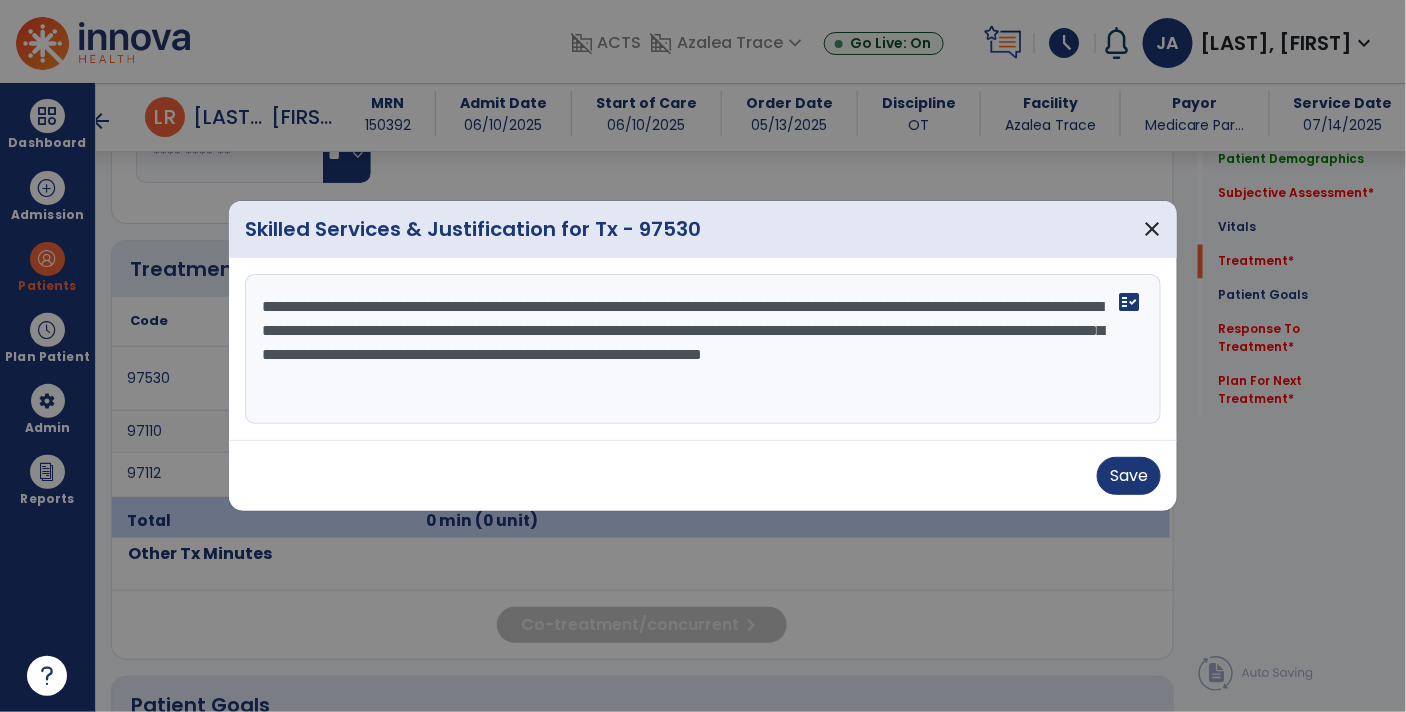 click on "**********" at bounding box center (703, 349) 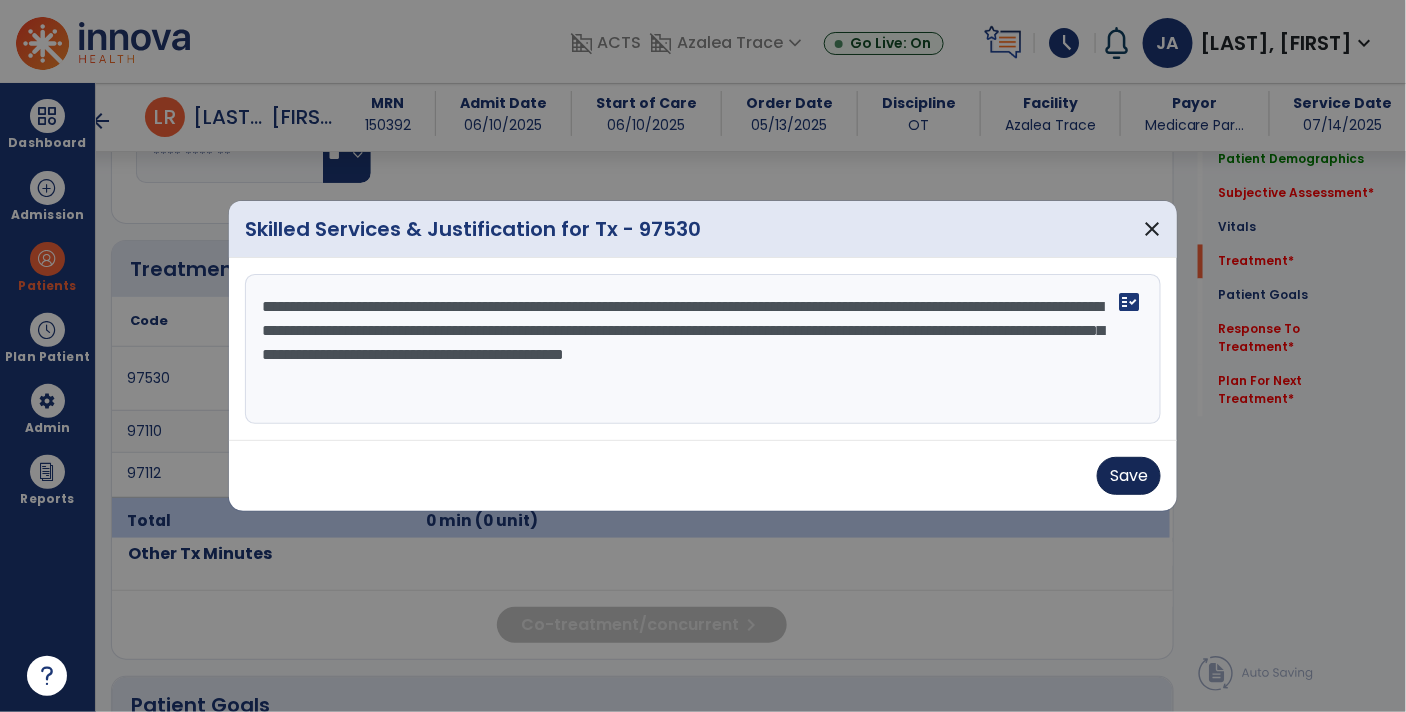 type on "**********" 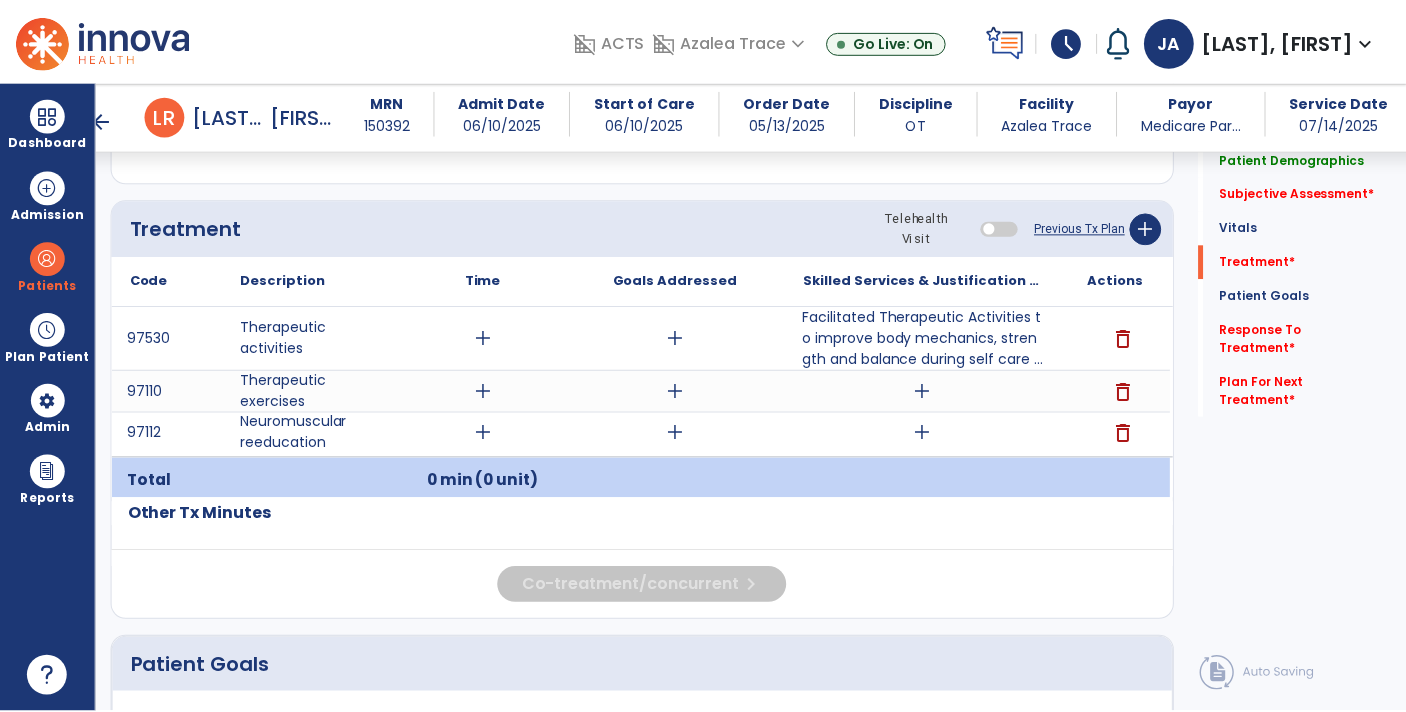 scroll, scrollTop: 1164, scrollLeft: 0, axis: vertical 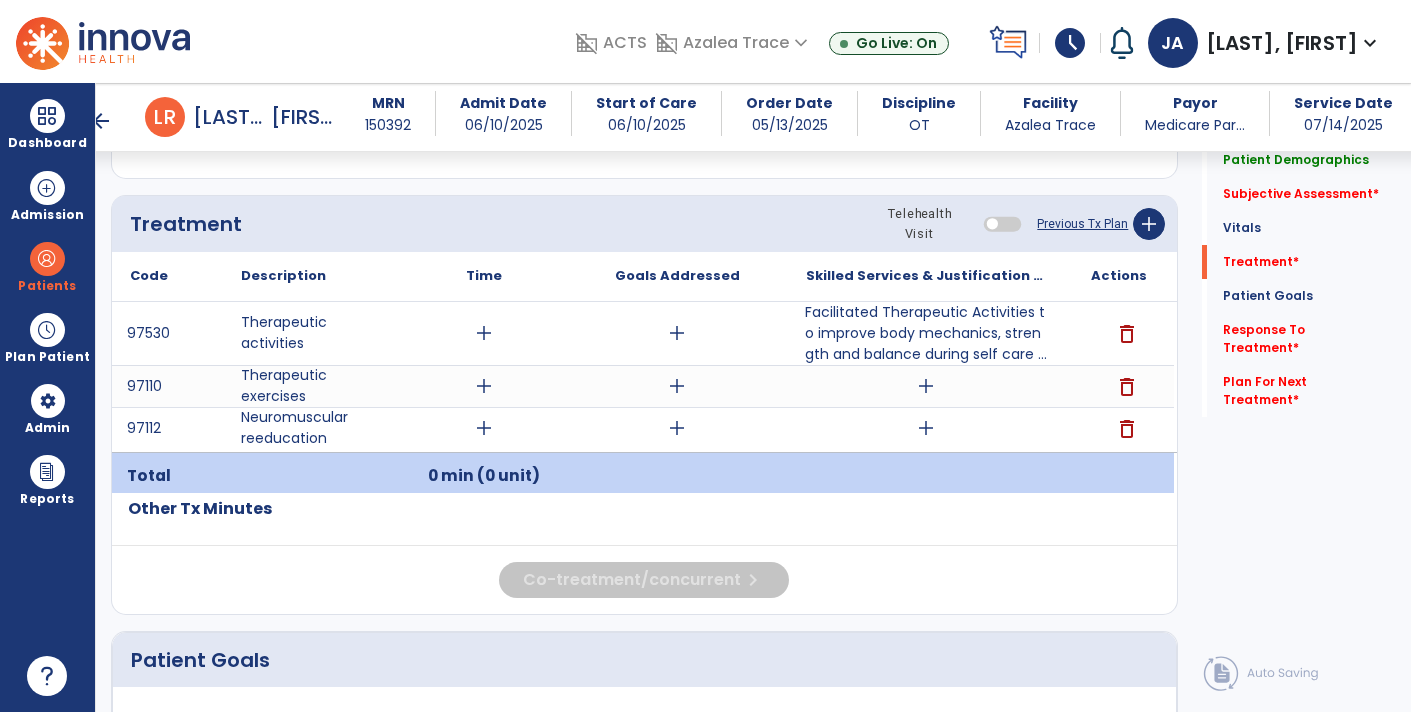 click on "add" at bounding box center (926, 428) 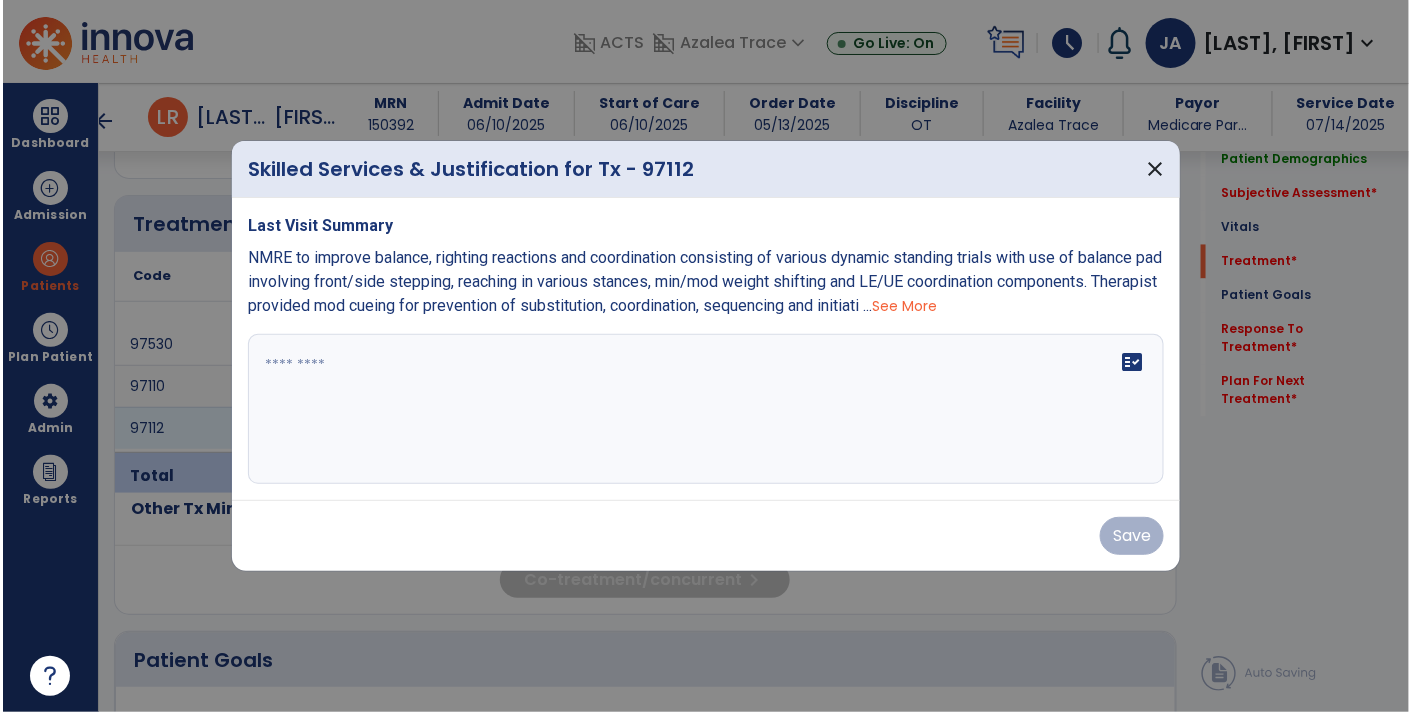 scroll, scrollTop: 1164, scrollLeft: 0, axis: vertical 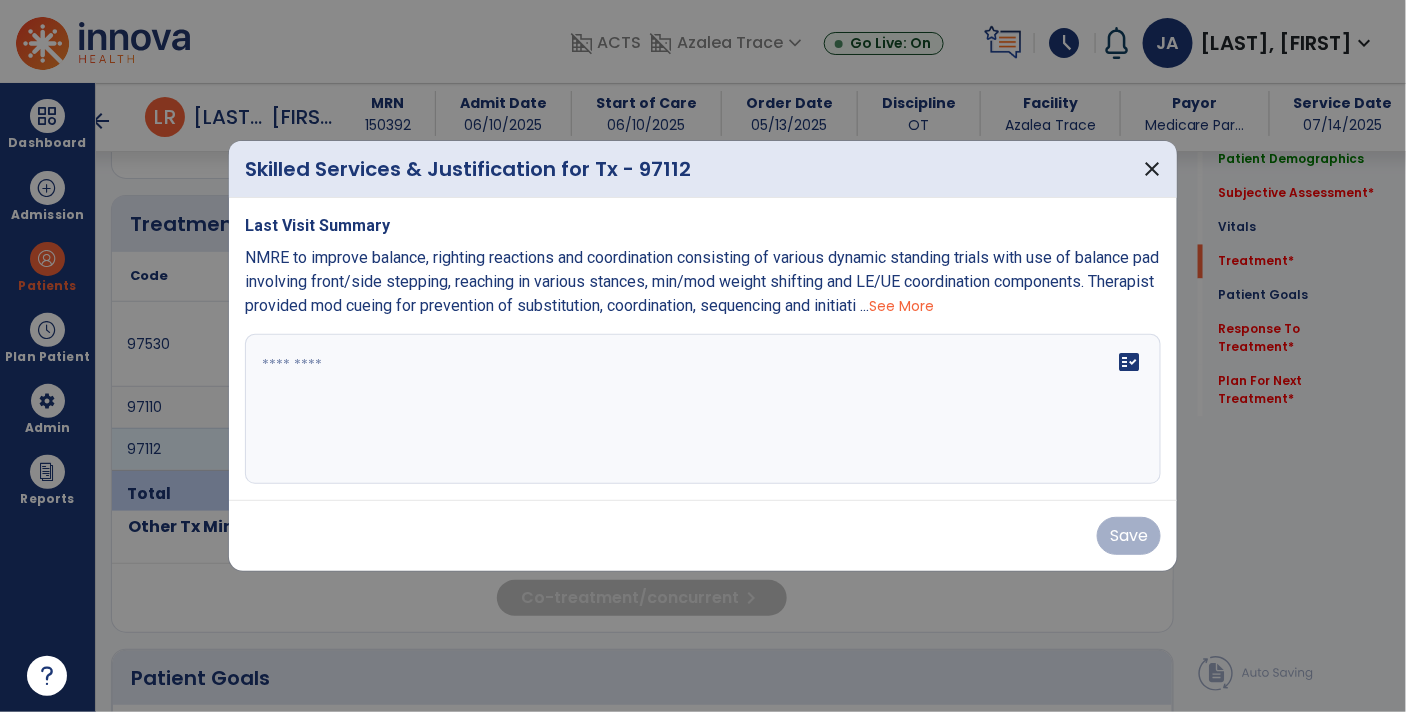 click at bounding box center (703, 409) 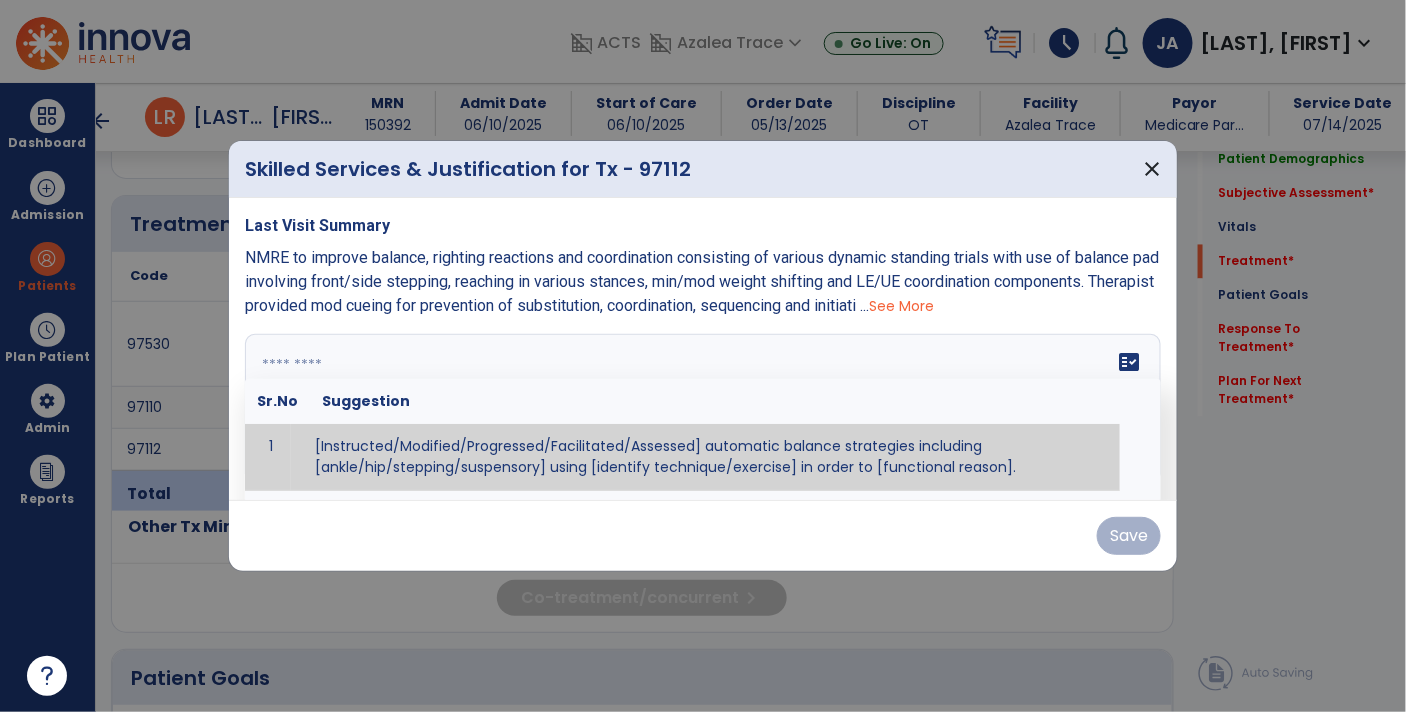 paste on "**********" 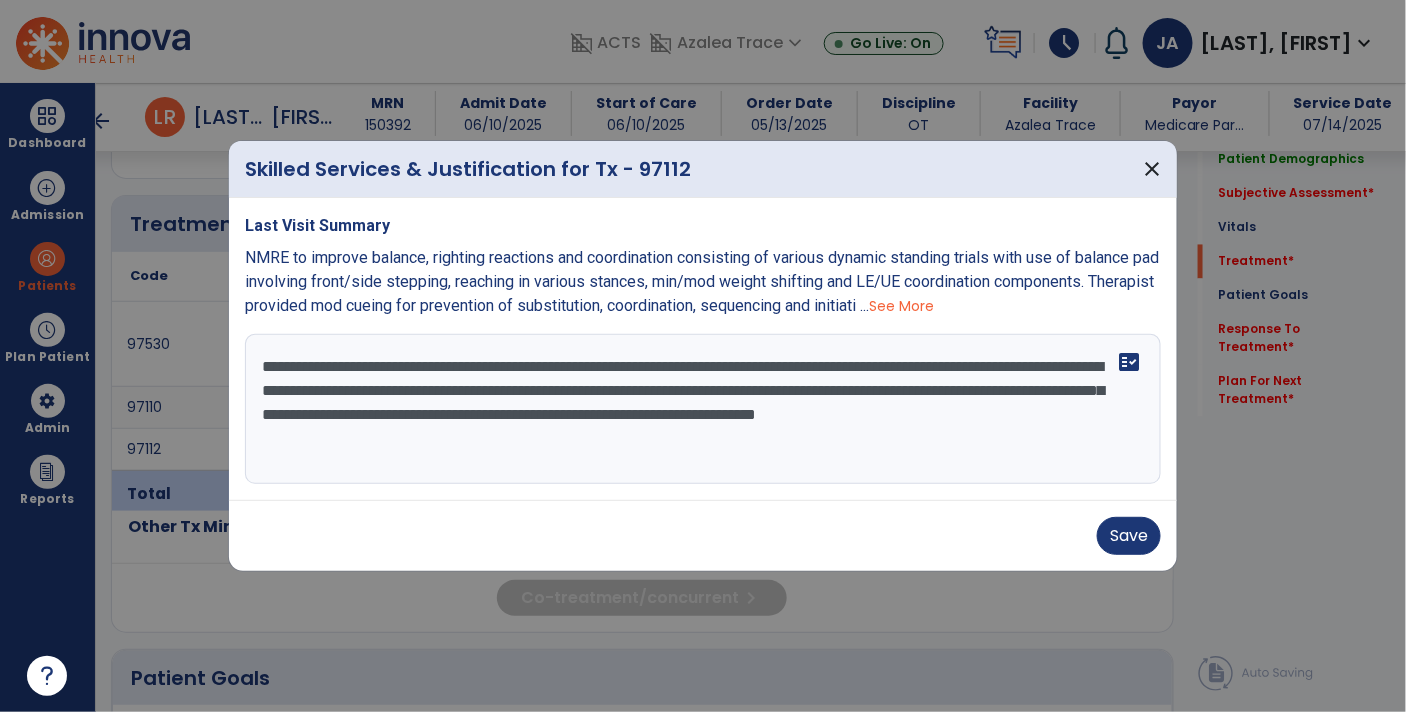 click on "**********" at bounding box center (703, 409) 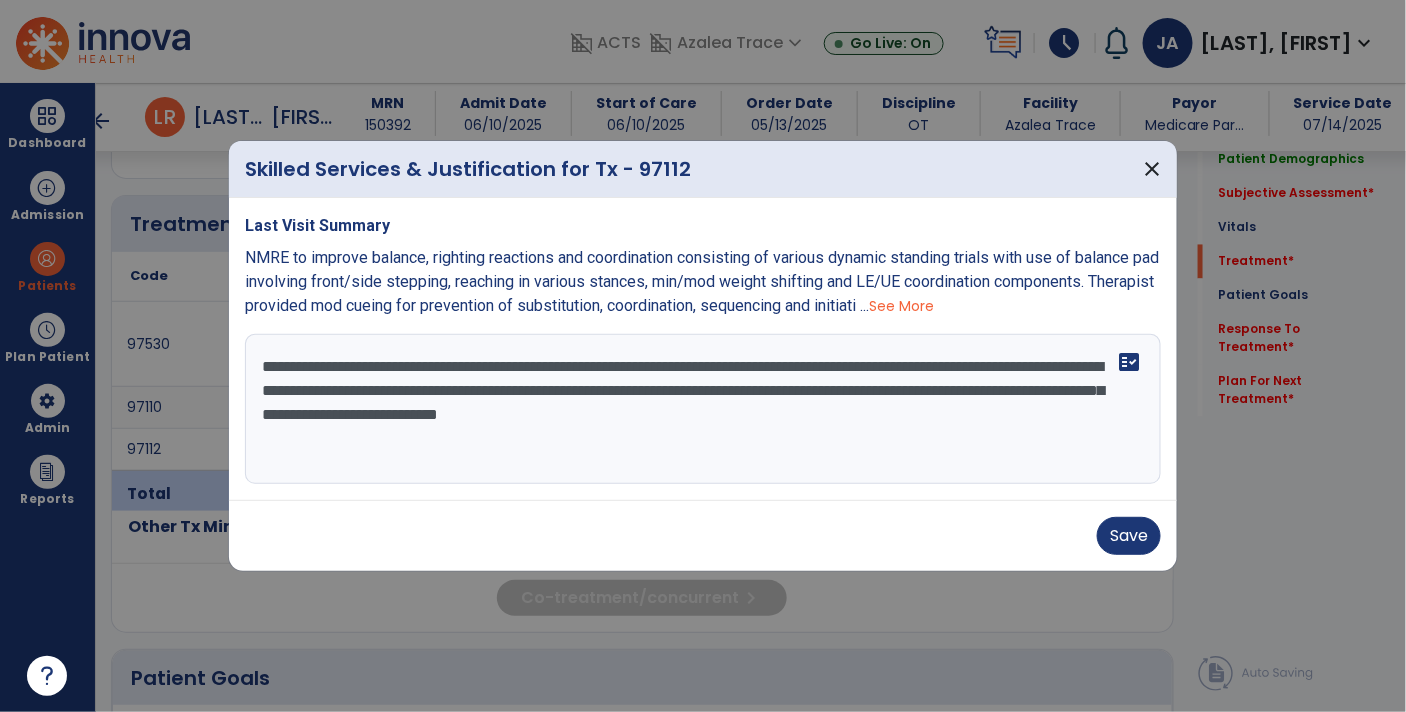 click on "**********" at bounding box center [703, 409] 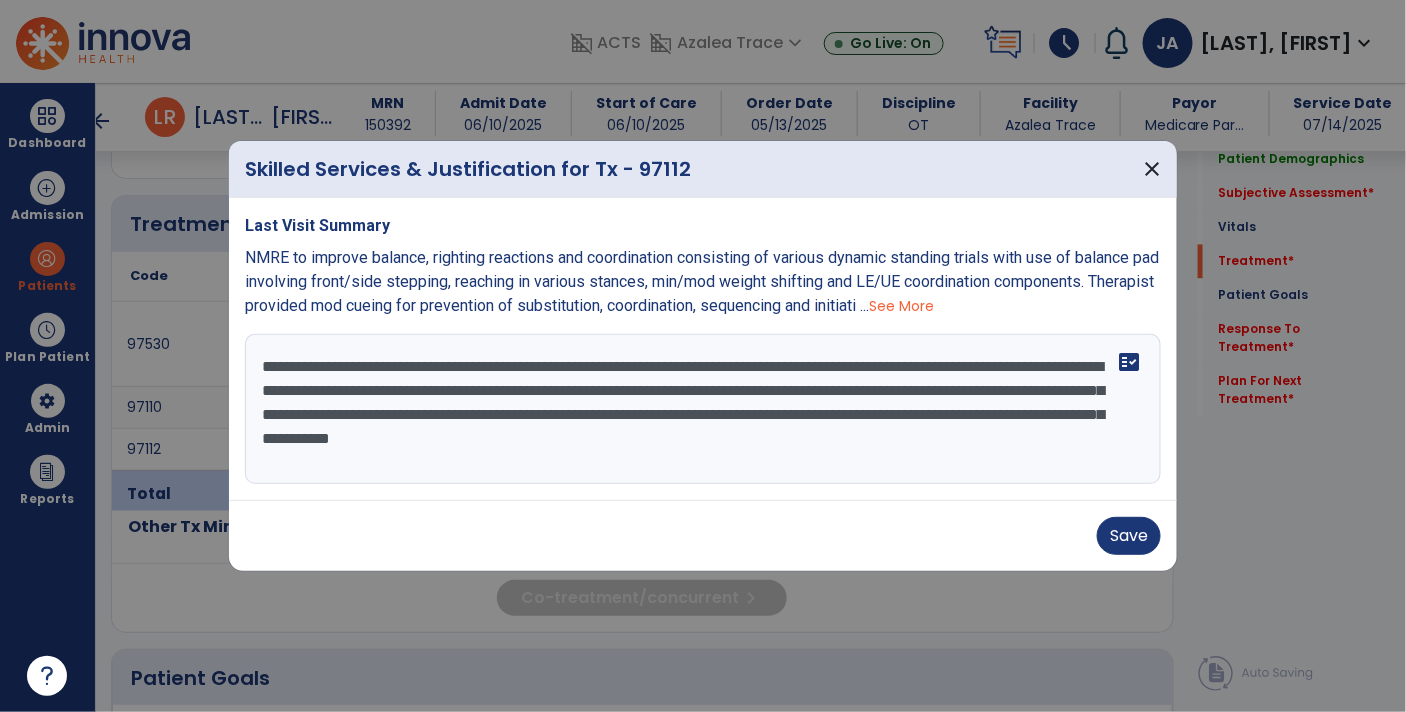 click on "**********" at bounding box center (703, 409) 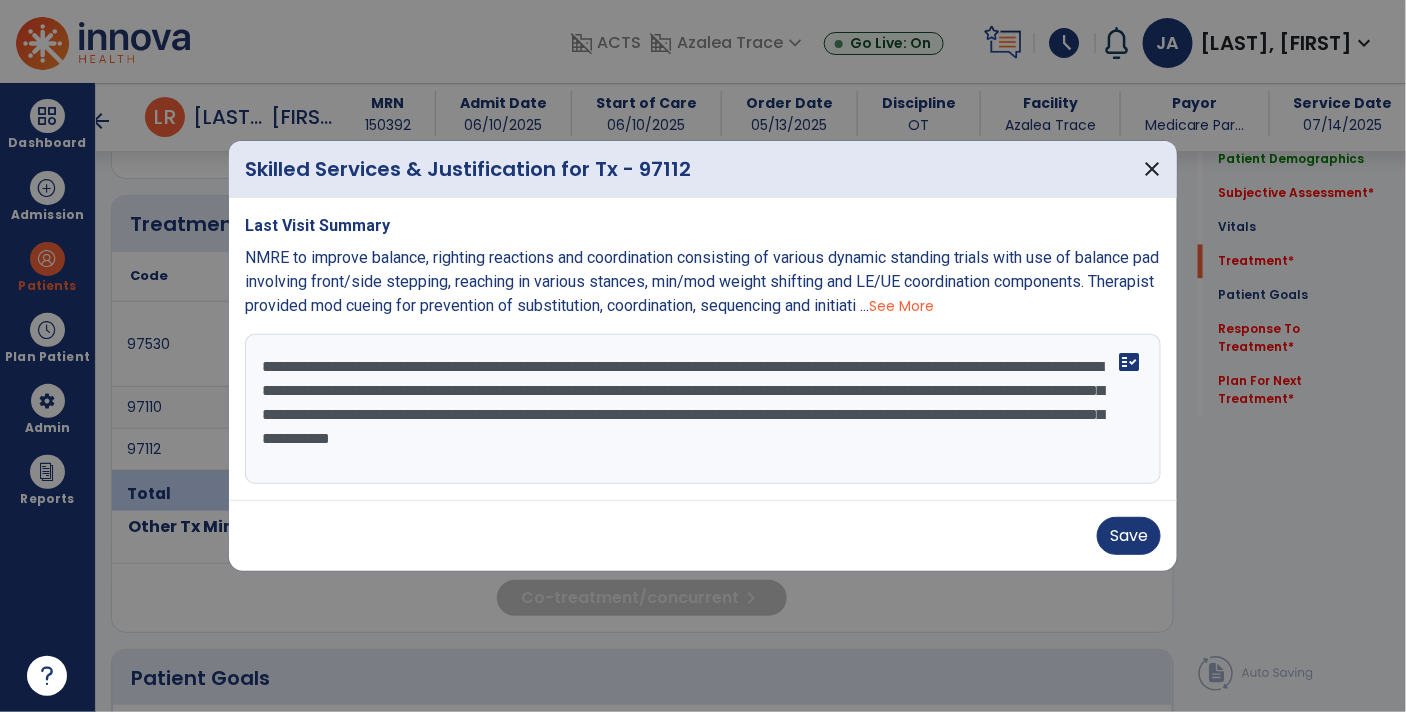 click on "**********" at bounding box center (703, 409) 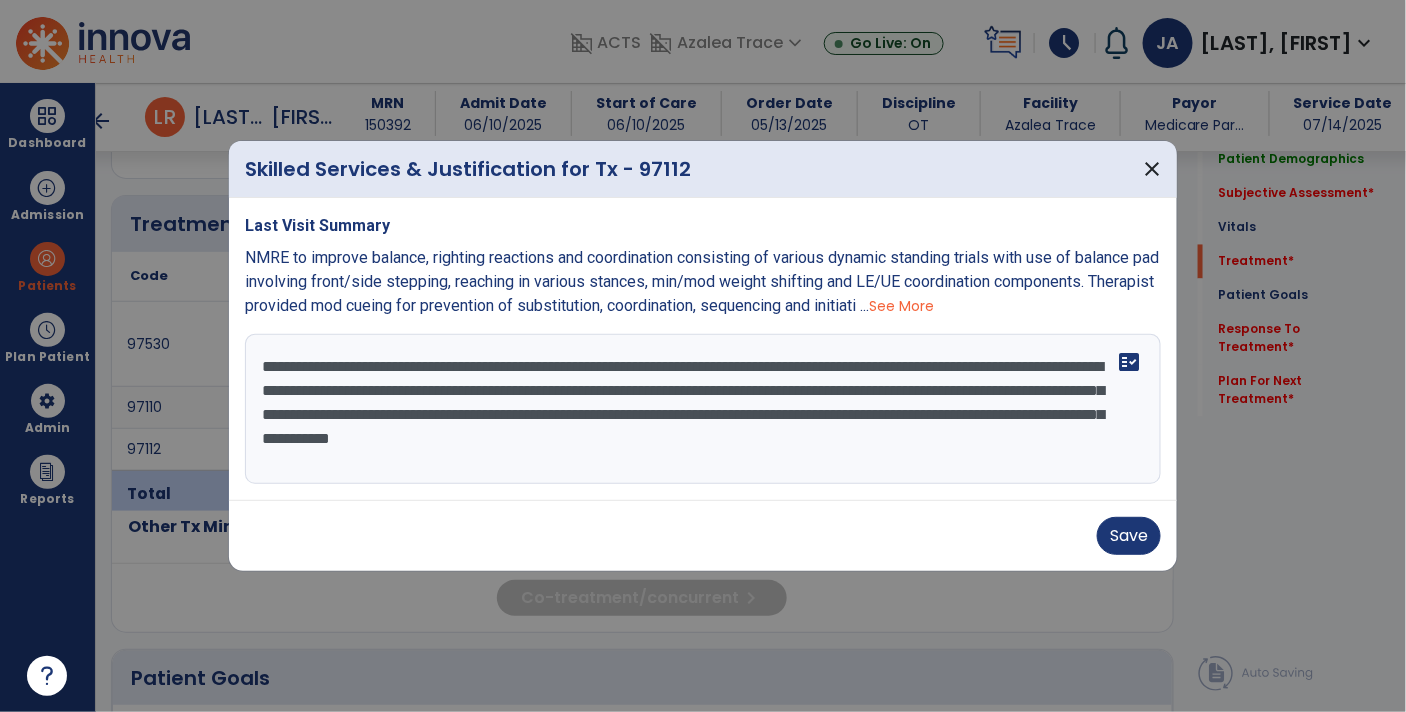 click on "**********" at bounding box center [703, 409] 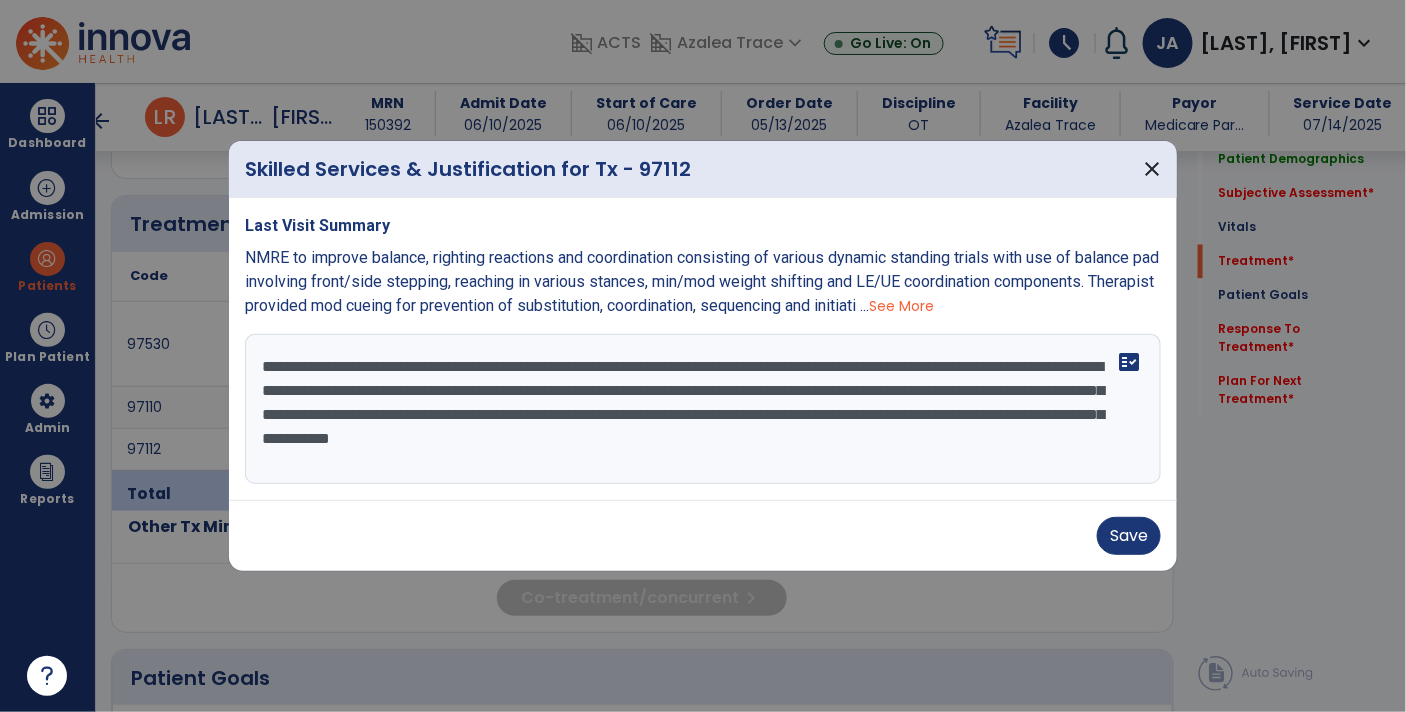 click on "**********" at bounding box center [703, 409] 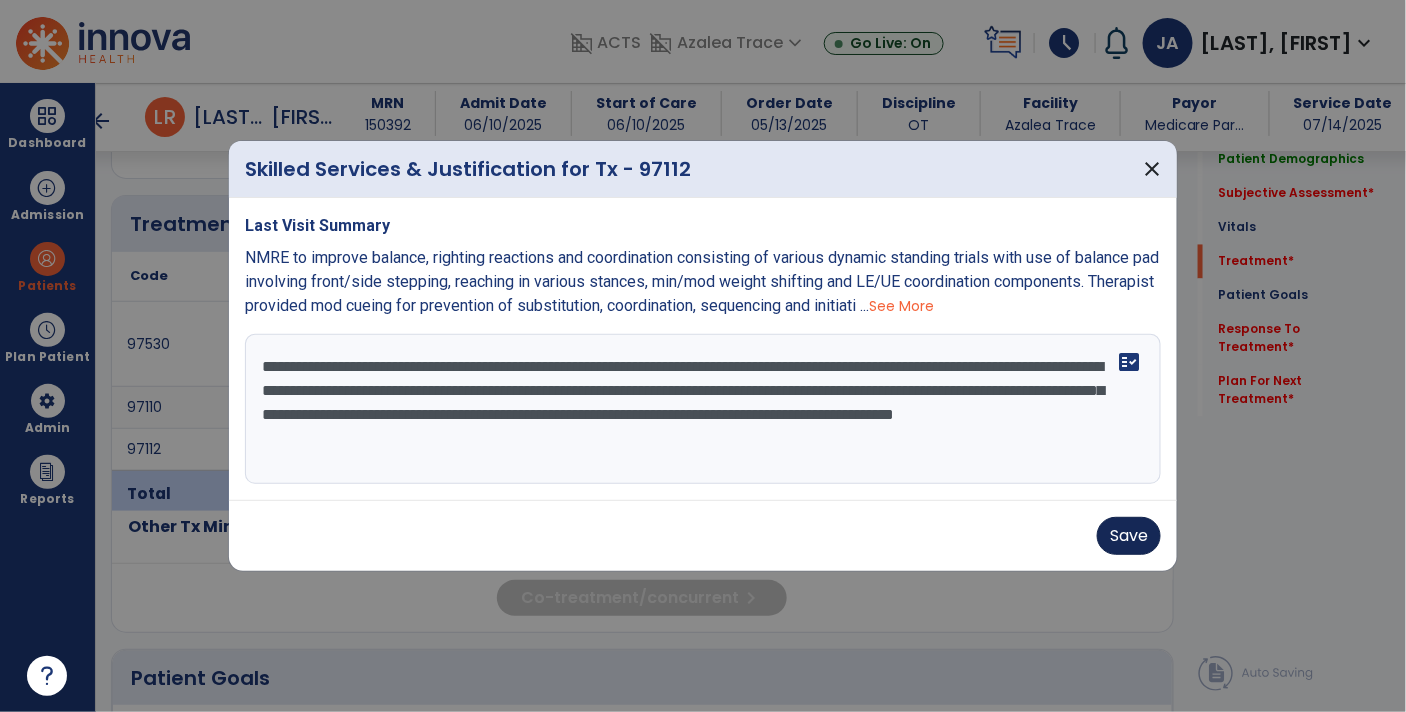 type on "**********" 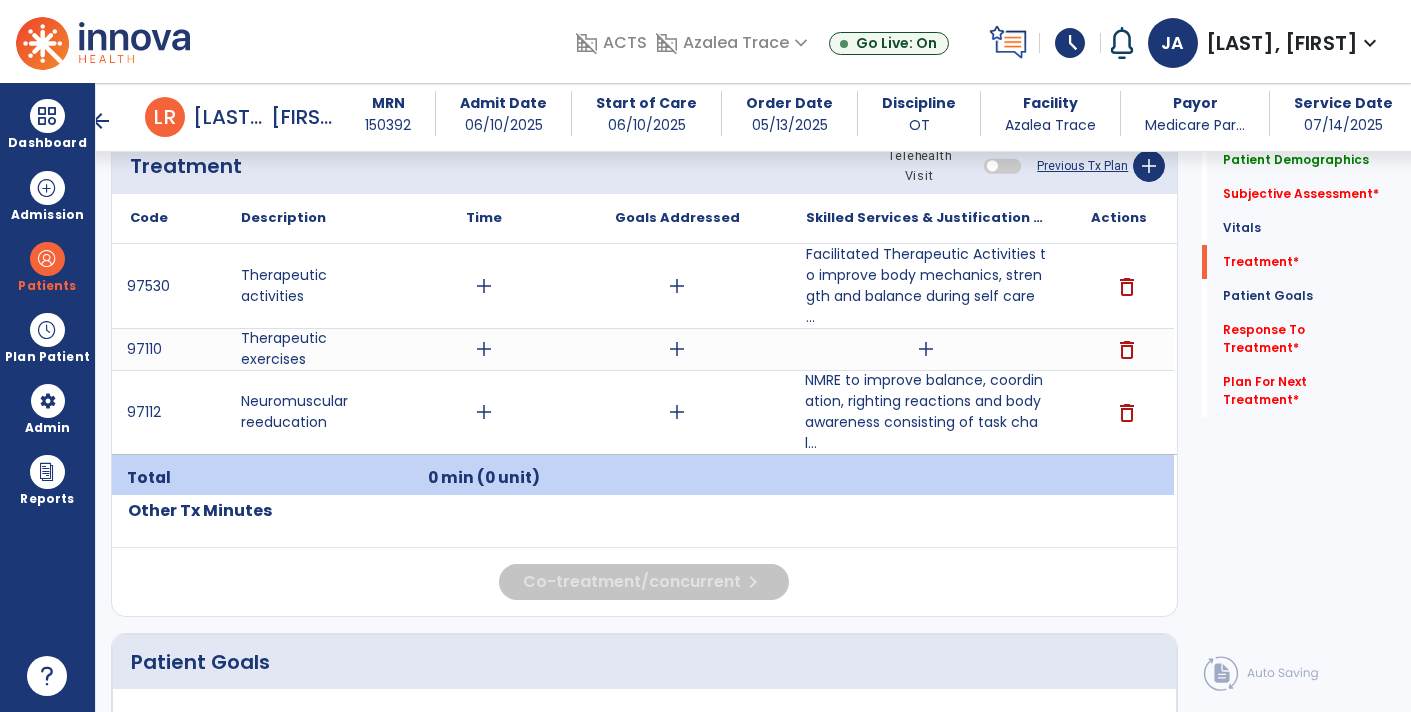 scroll, scrollTop: 1220, scrollLeft: 0, axis: vertical 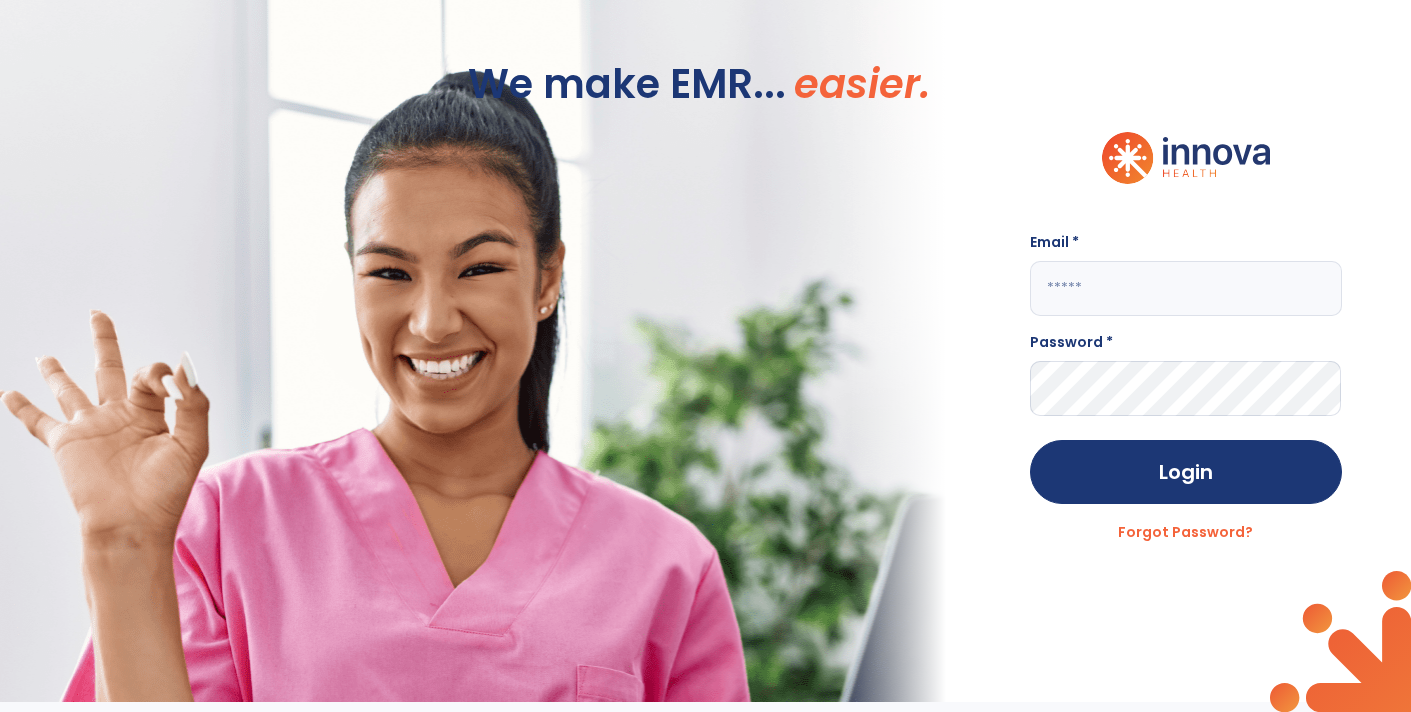 click 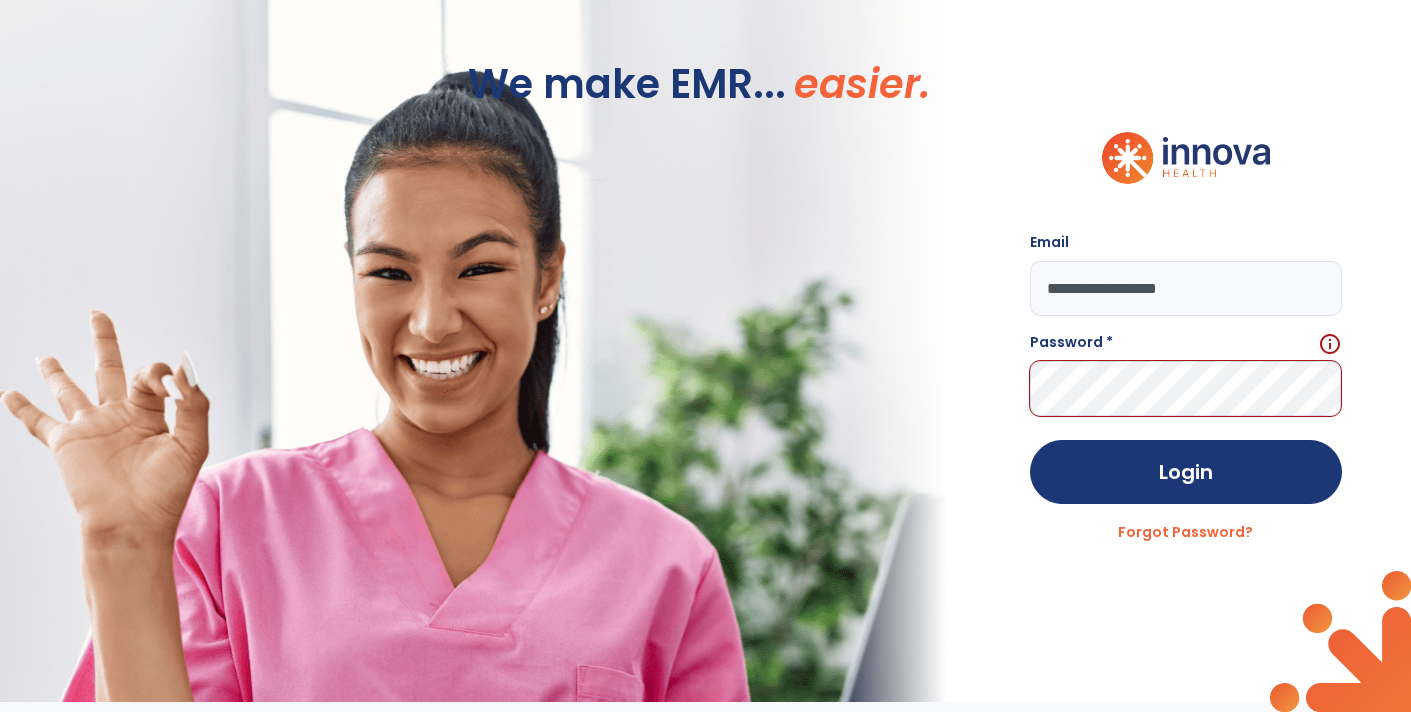 click on "**********" 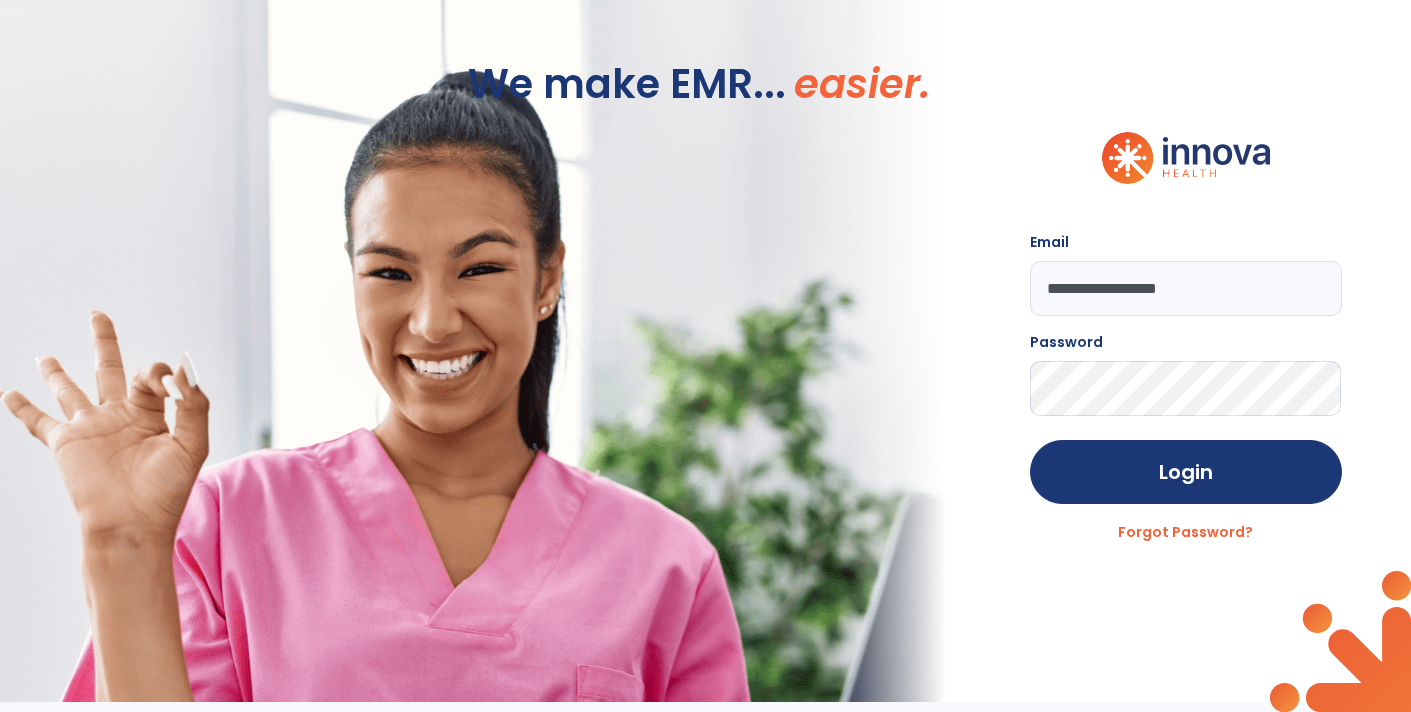 click on "Login" 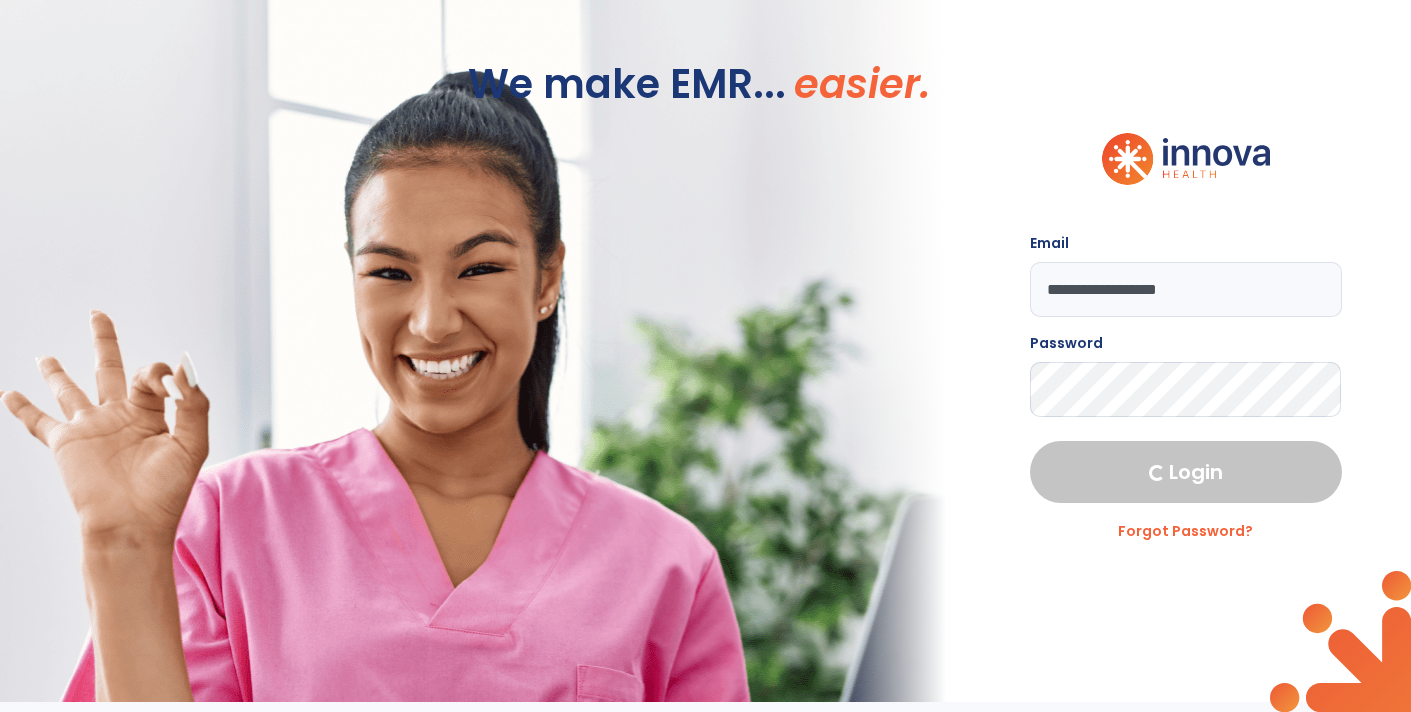 select on "****" 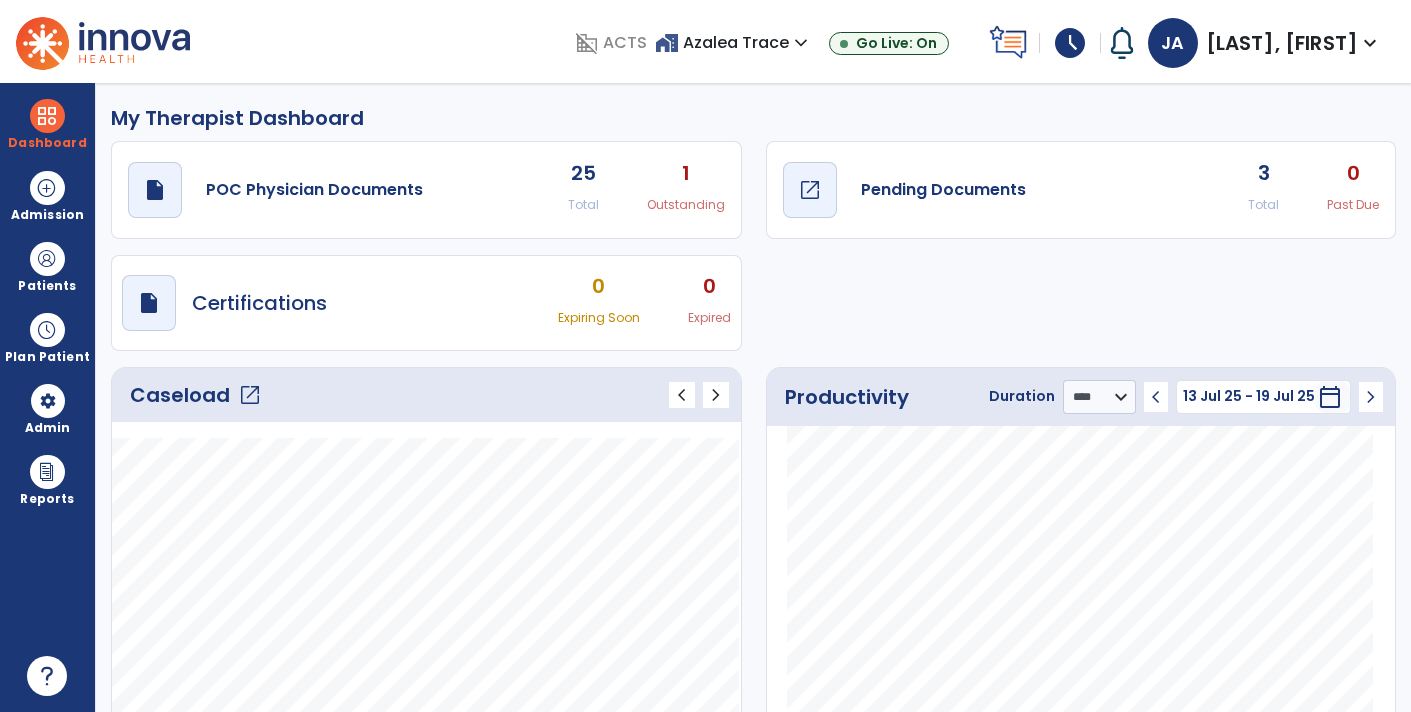 click on "Pending Documents" 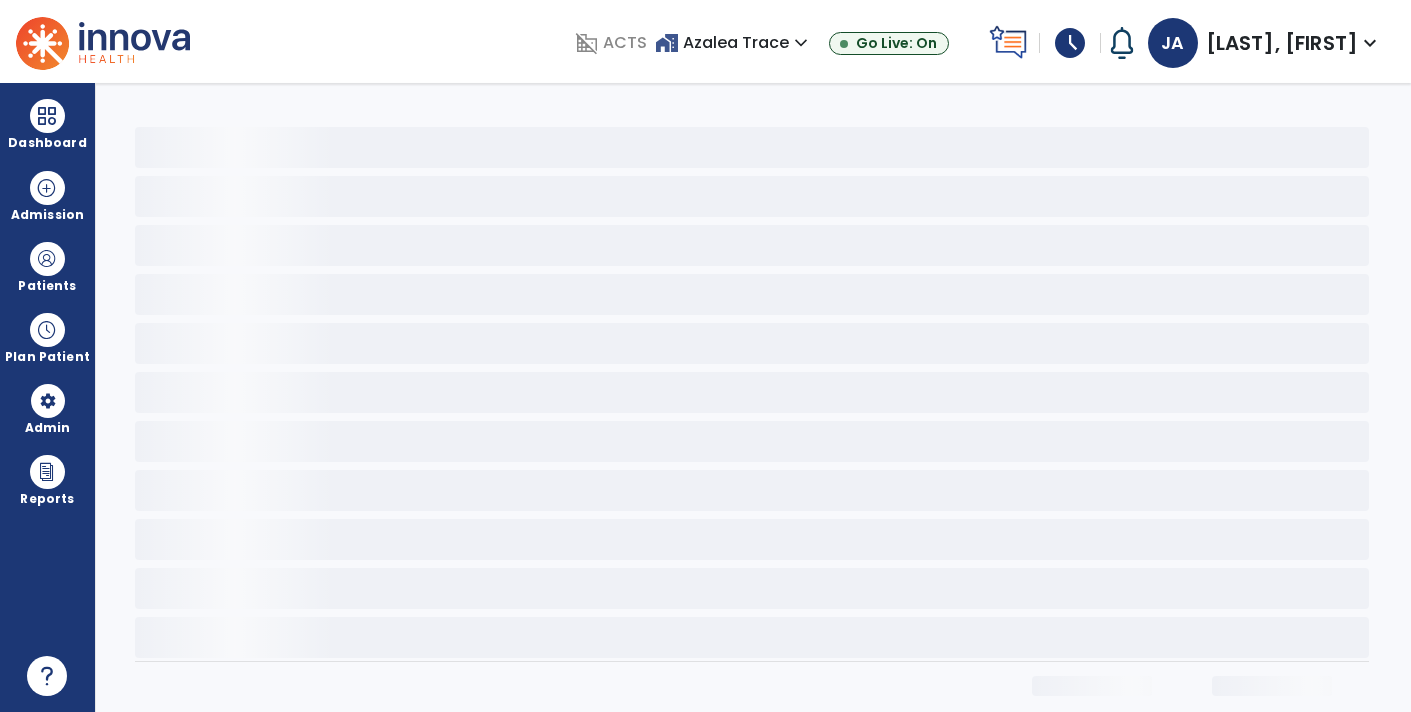 scroll, scrollTop: 0, scrollLeft: 0, axis: both 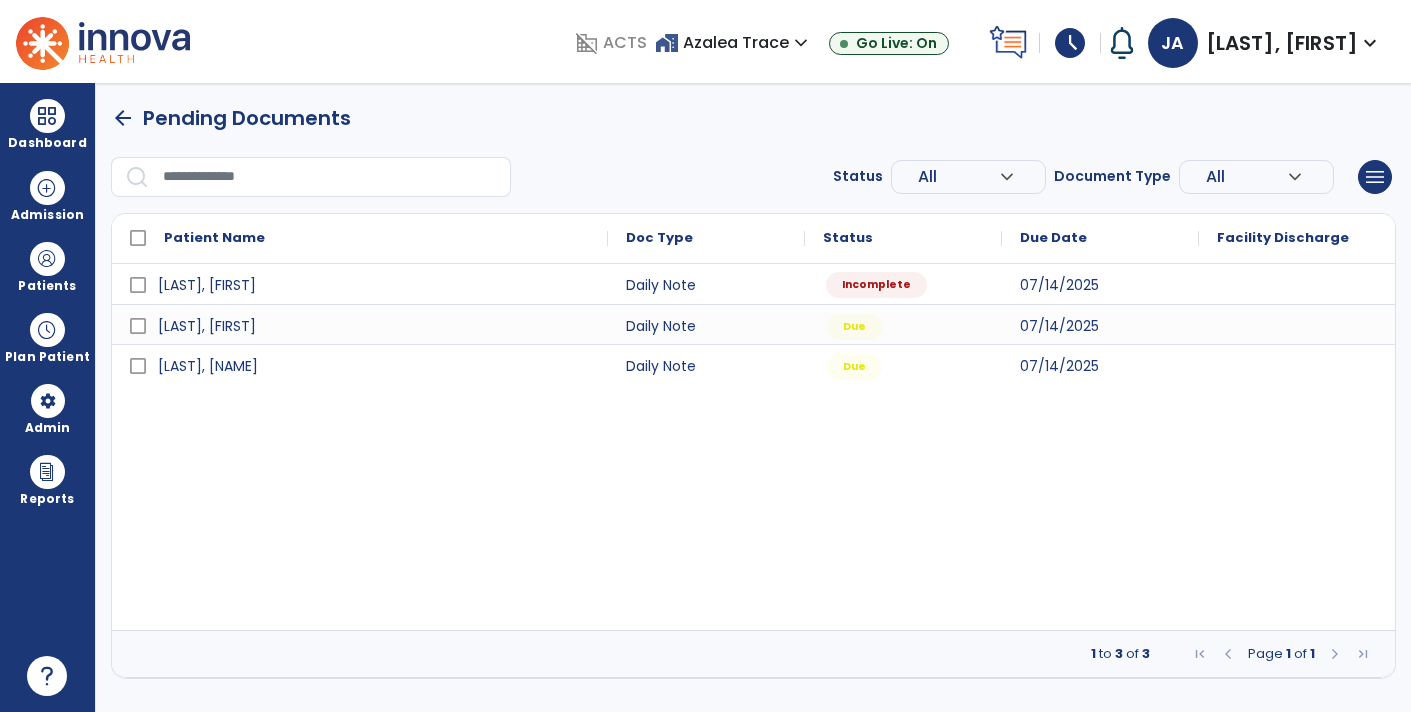 click on "Incomplete" at bounding box center (876, 285) 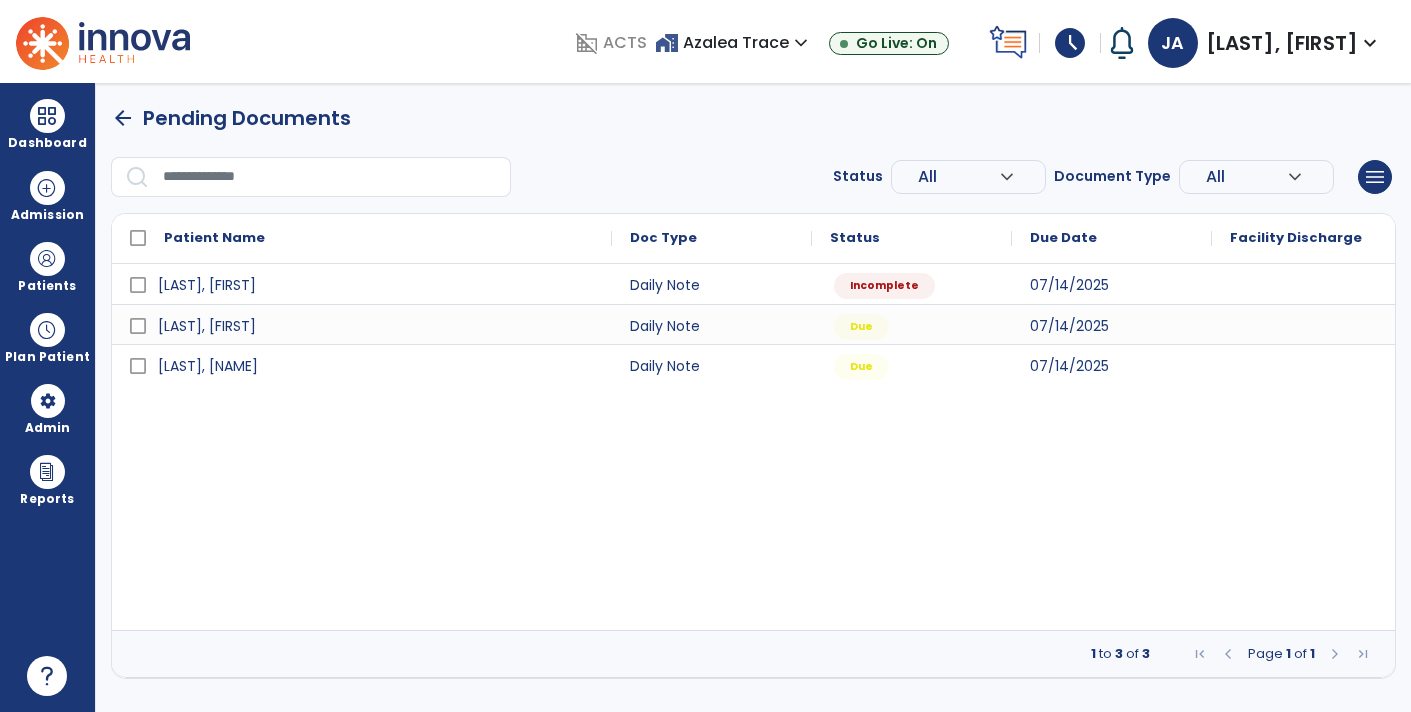 select on "*" 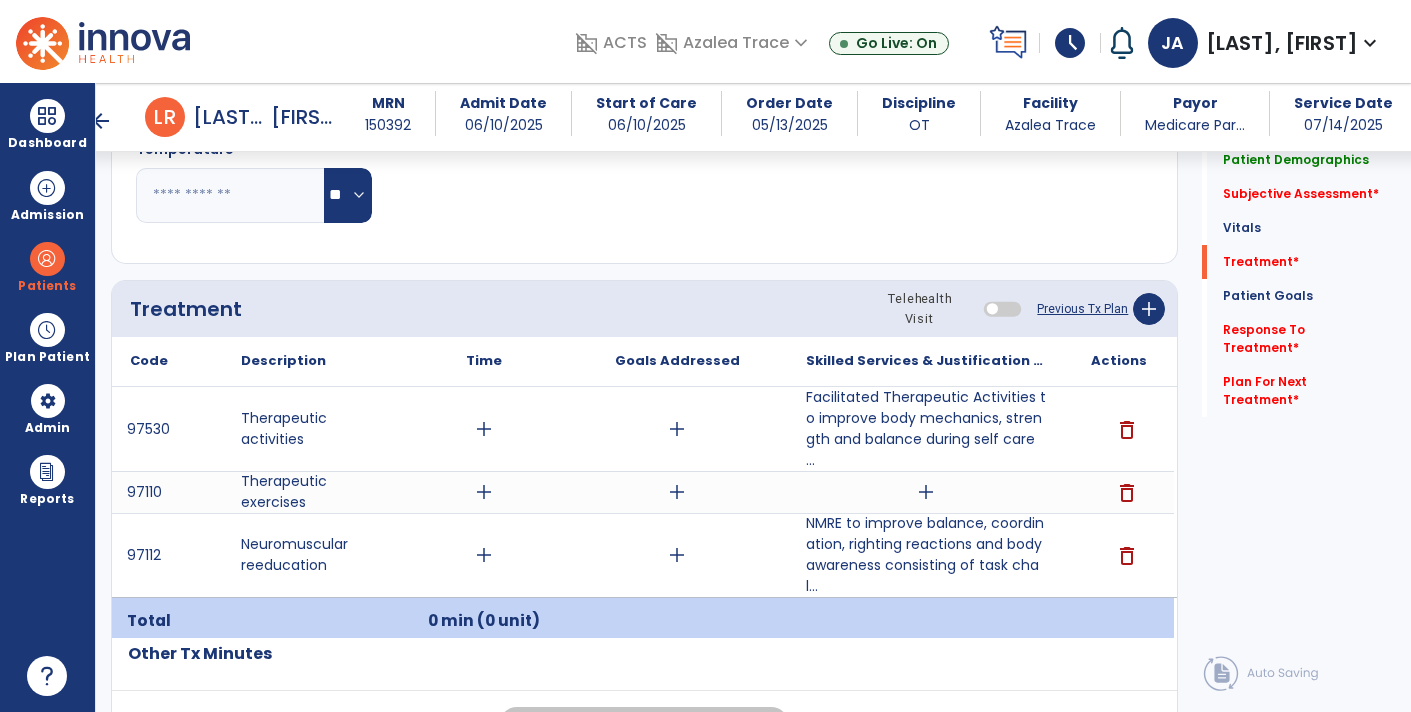 click on "add" at bounding box center [926, 492] 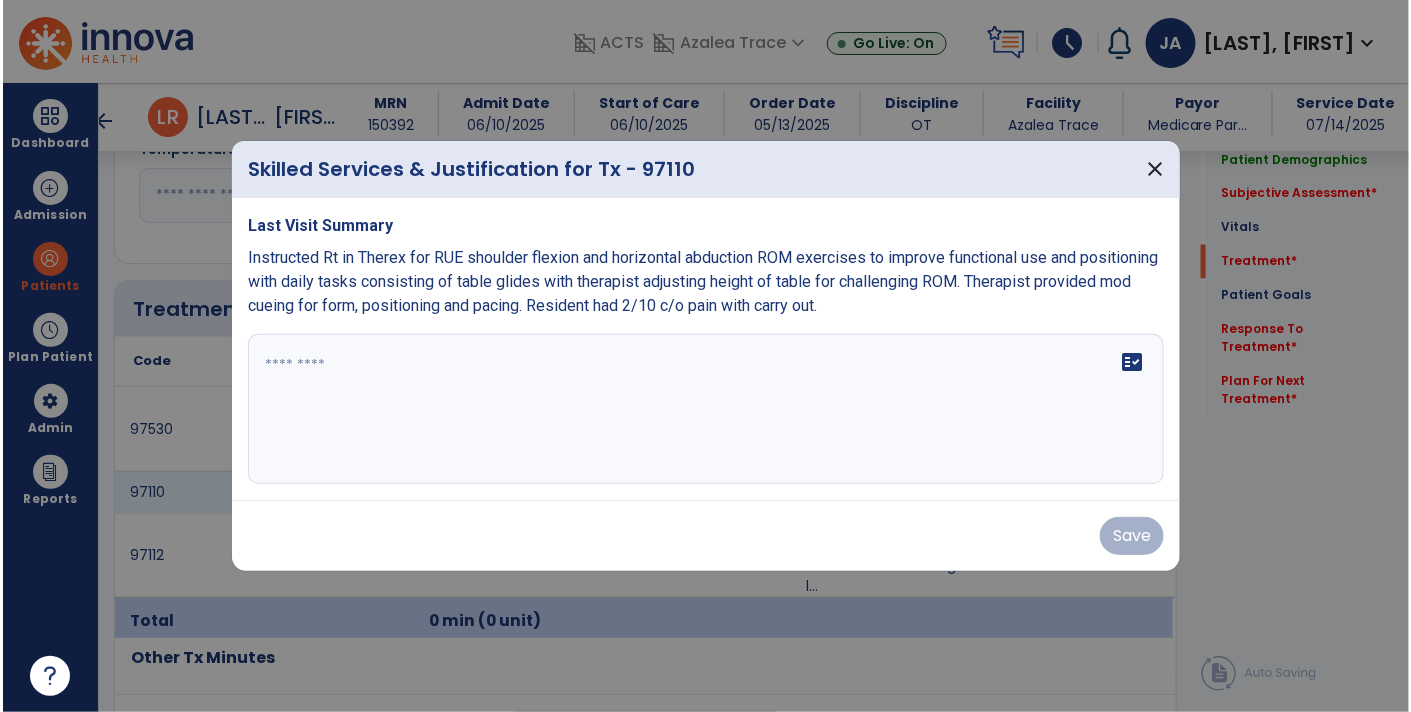 scroll, scrollTop: 1079, scrollLeft: 0, axis: vertical 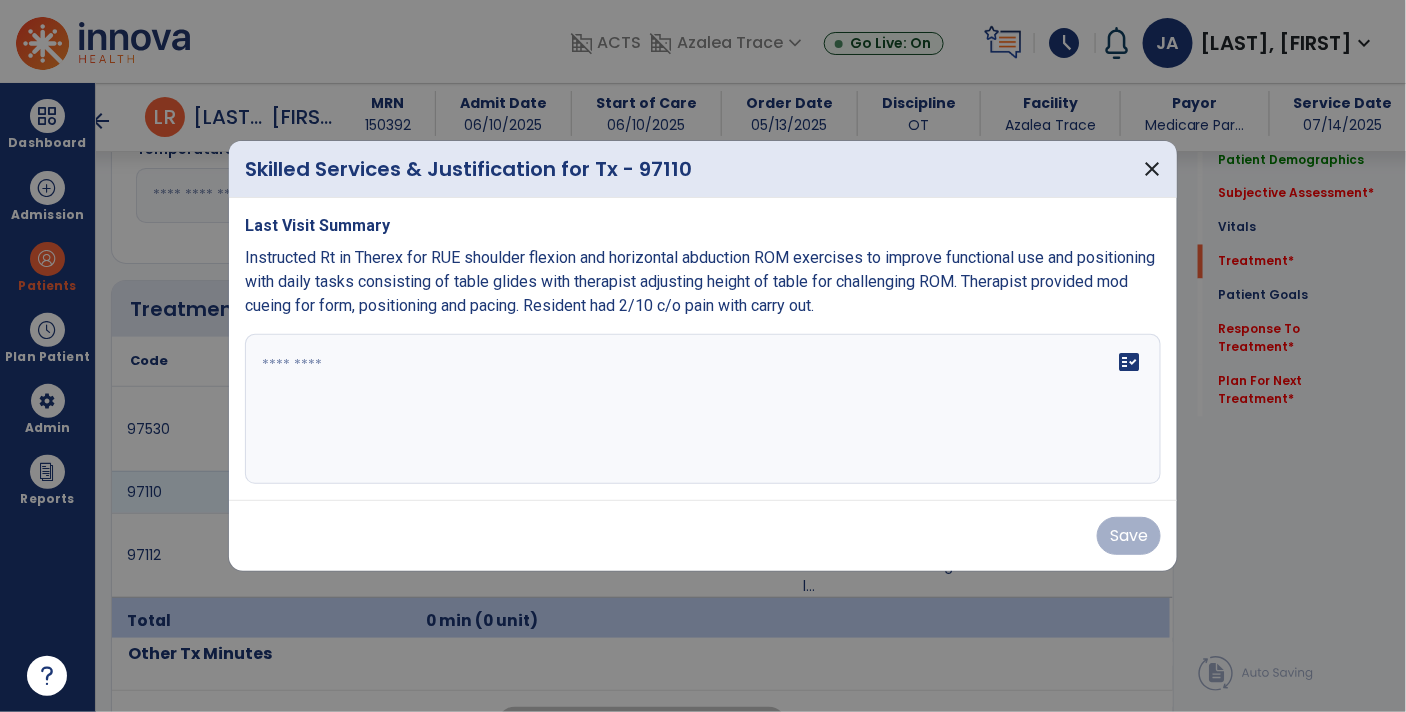 click at bounding box center (703, 409) 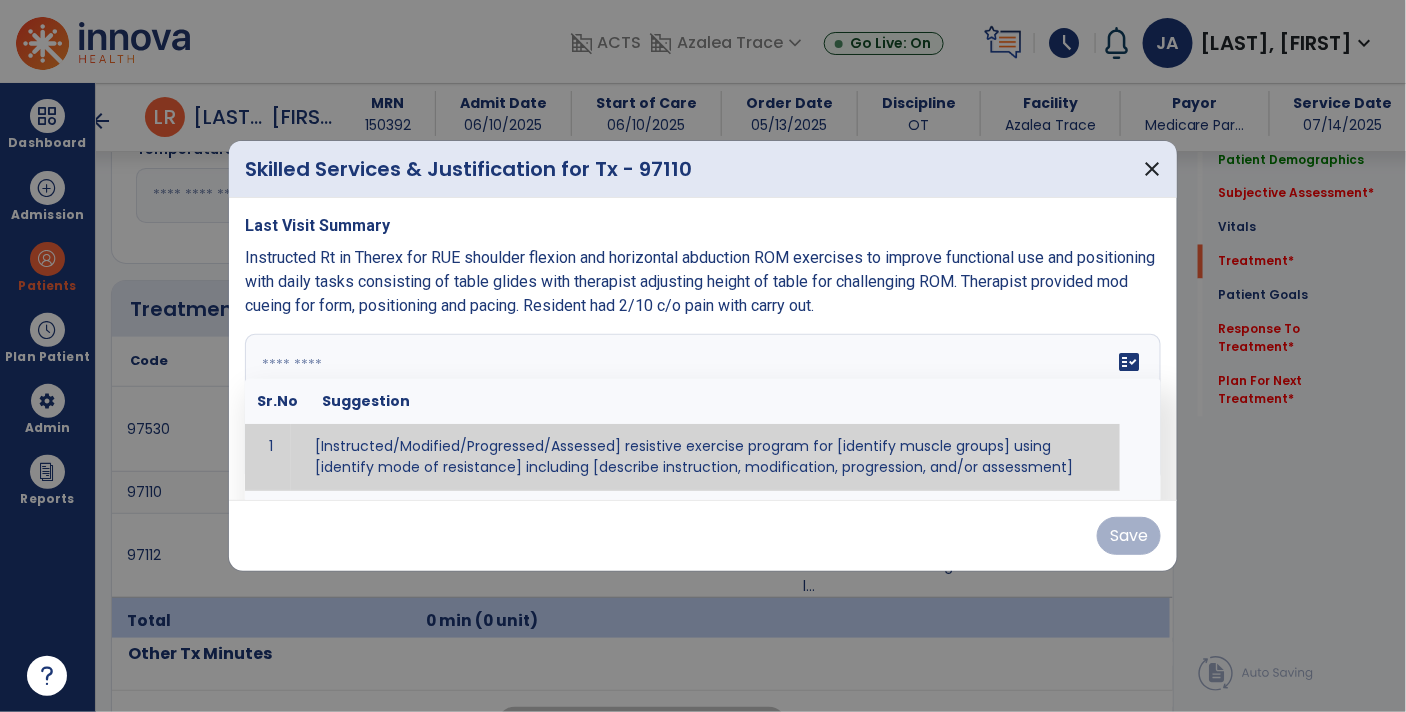 paste on "**********" 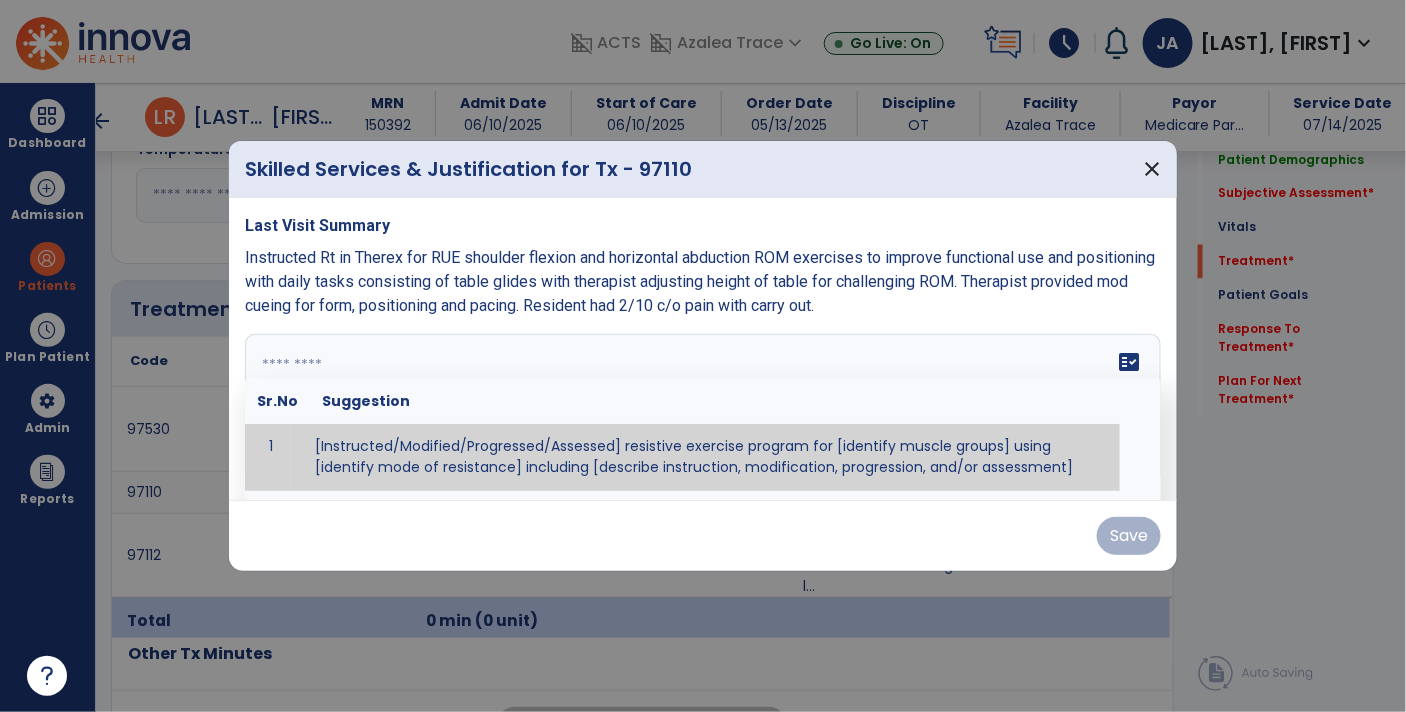 type on "**********" 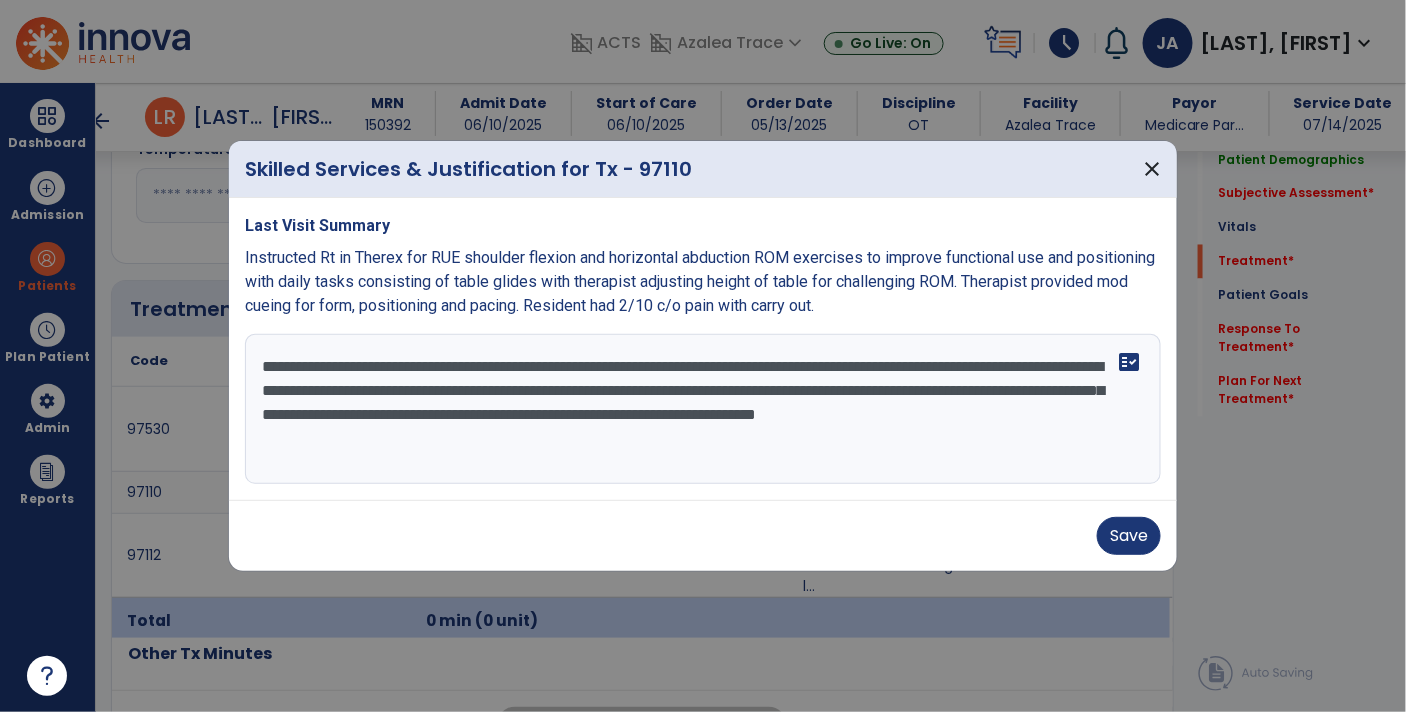click on "**********" at bounding box center [703, 409] 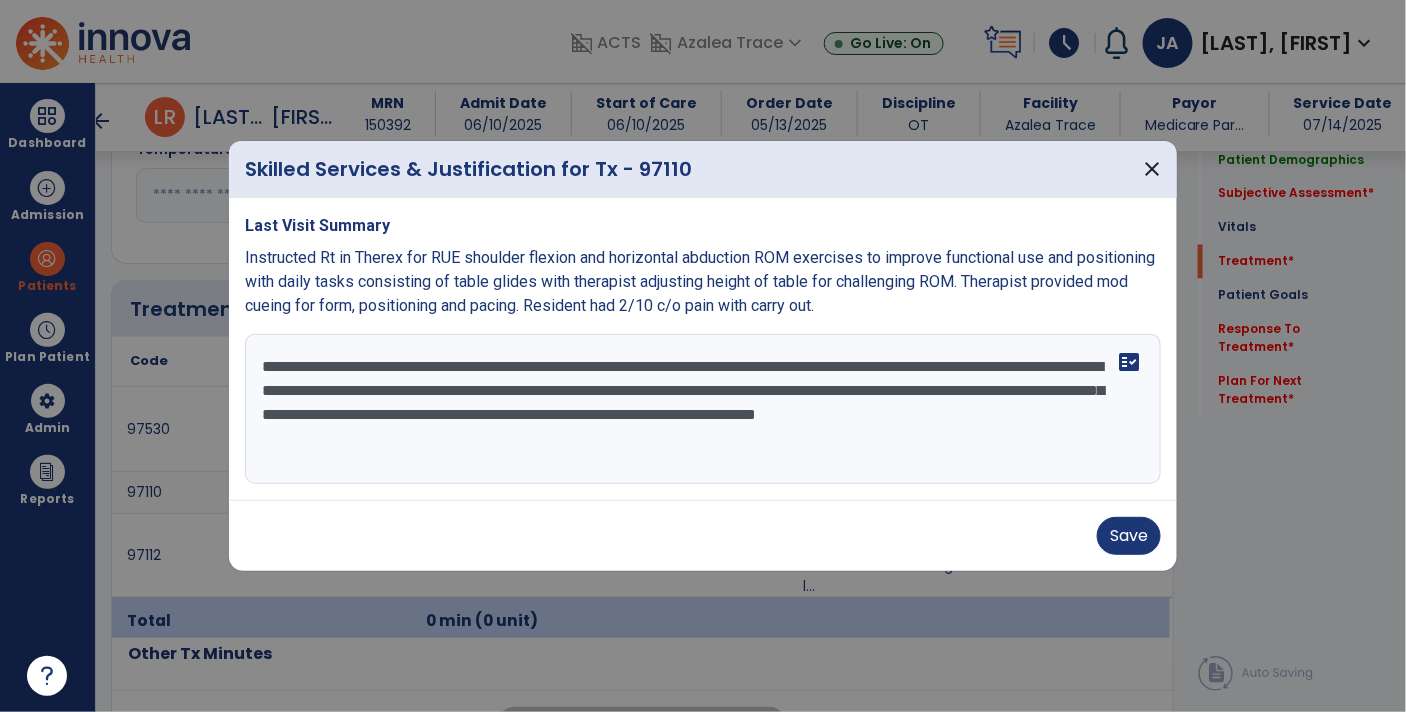 type 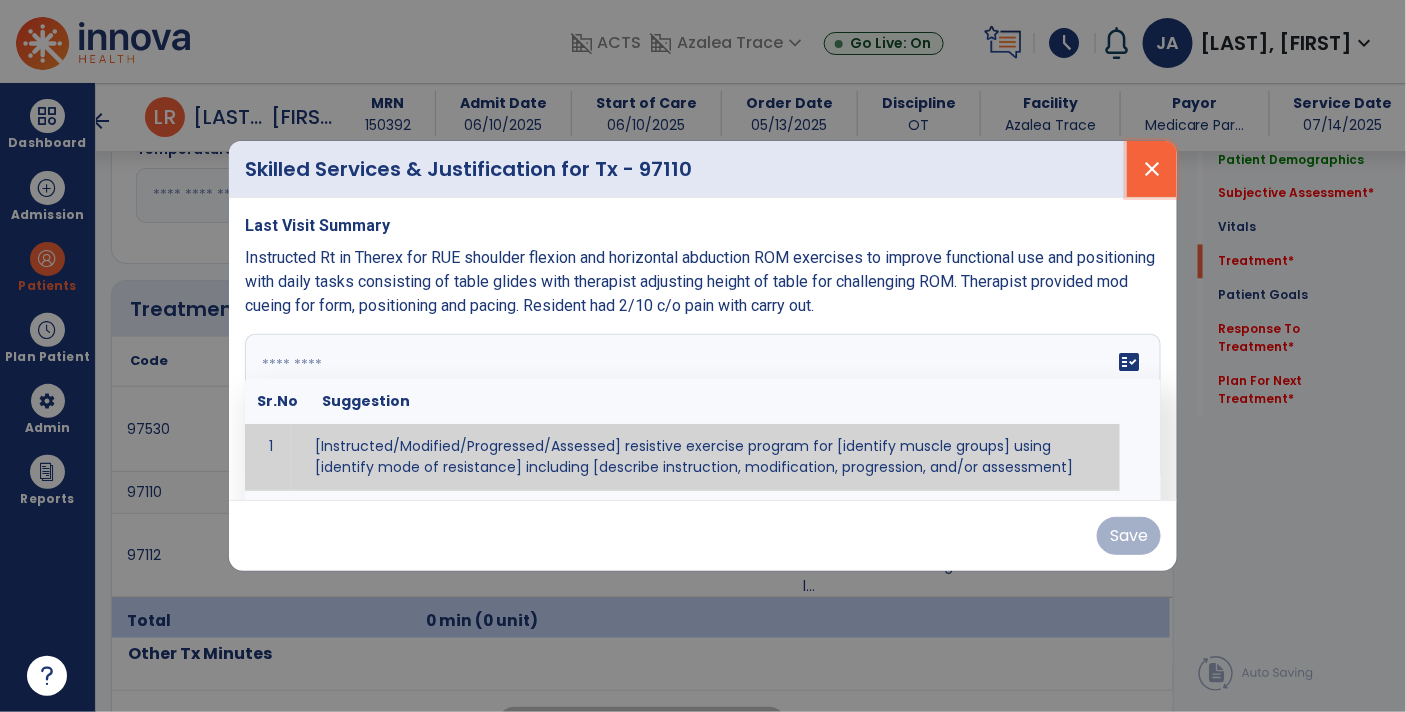 click on "close" at bounding box center [1152, 169] 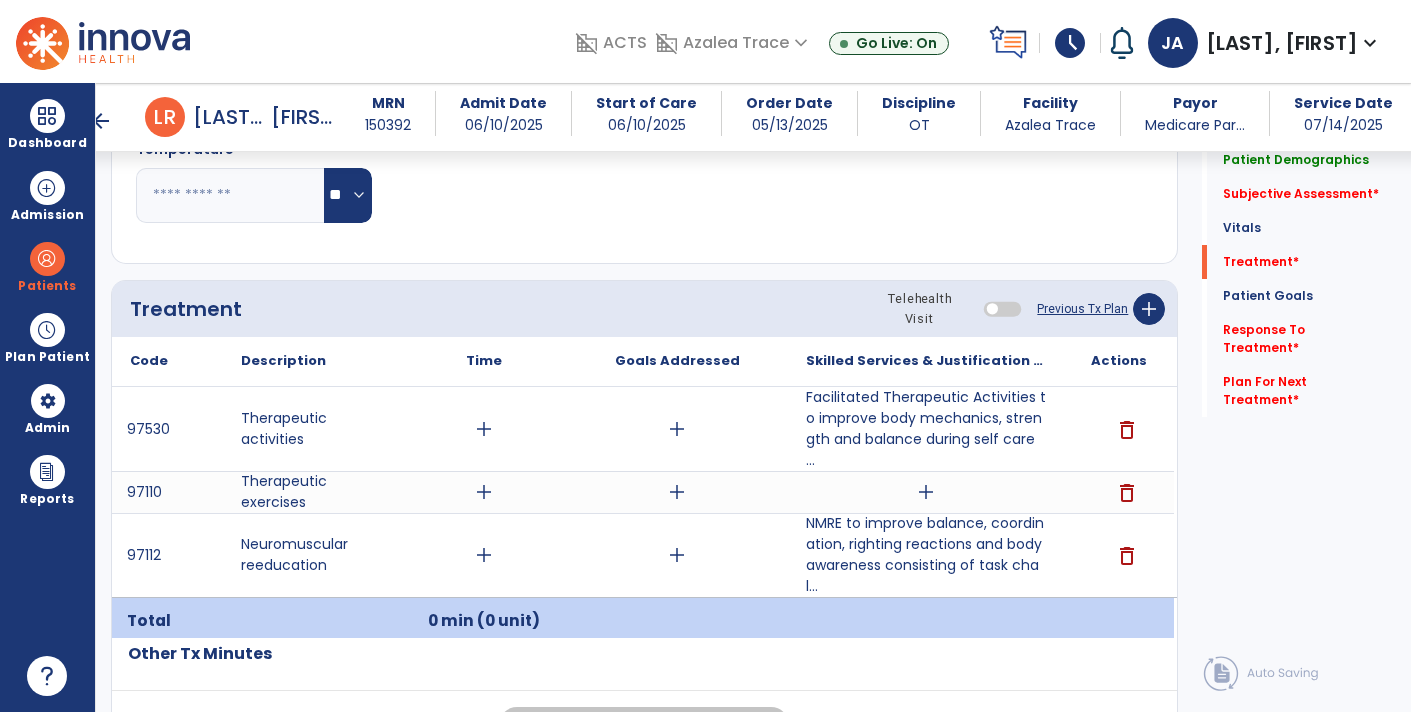 click on "arrow_back" at bounding box center (101, 121) 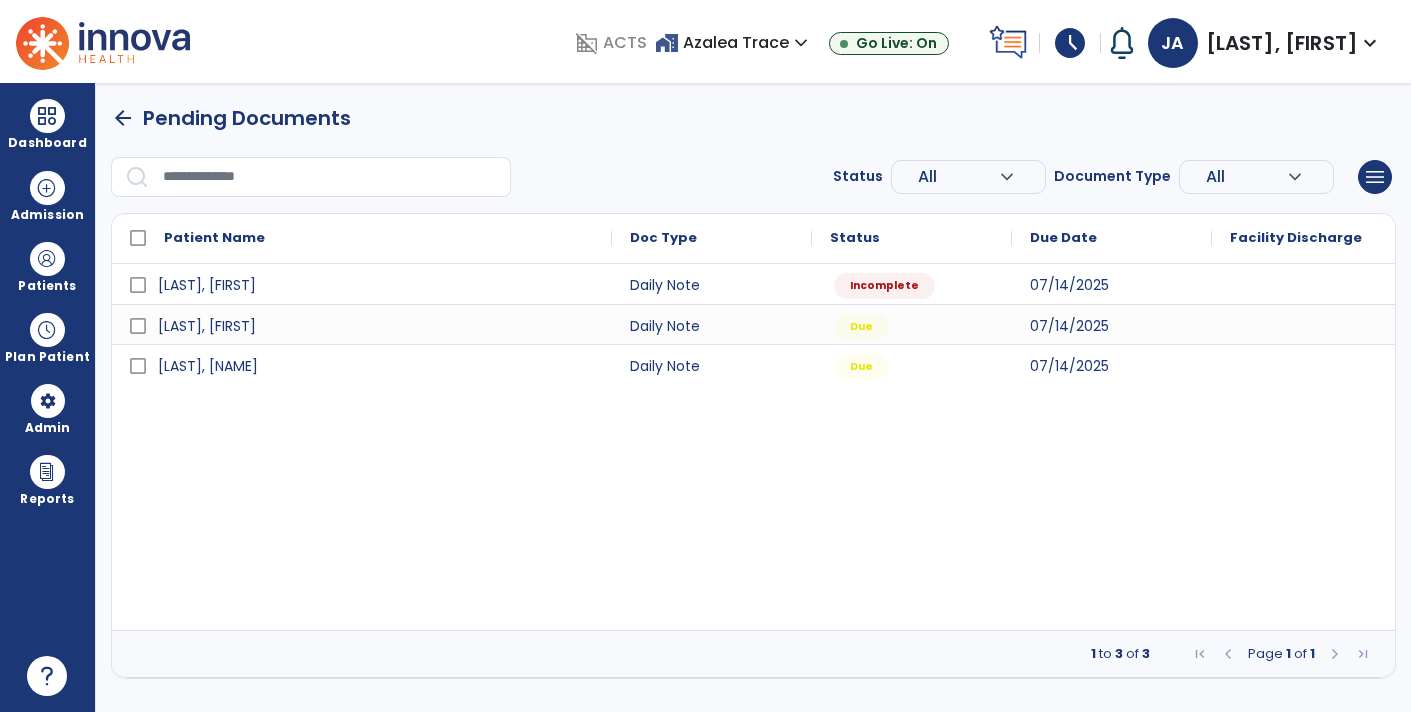 scroll, scrollTop: 0, scrollLeft: 0, axis: both 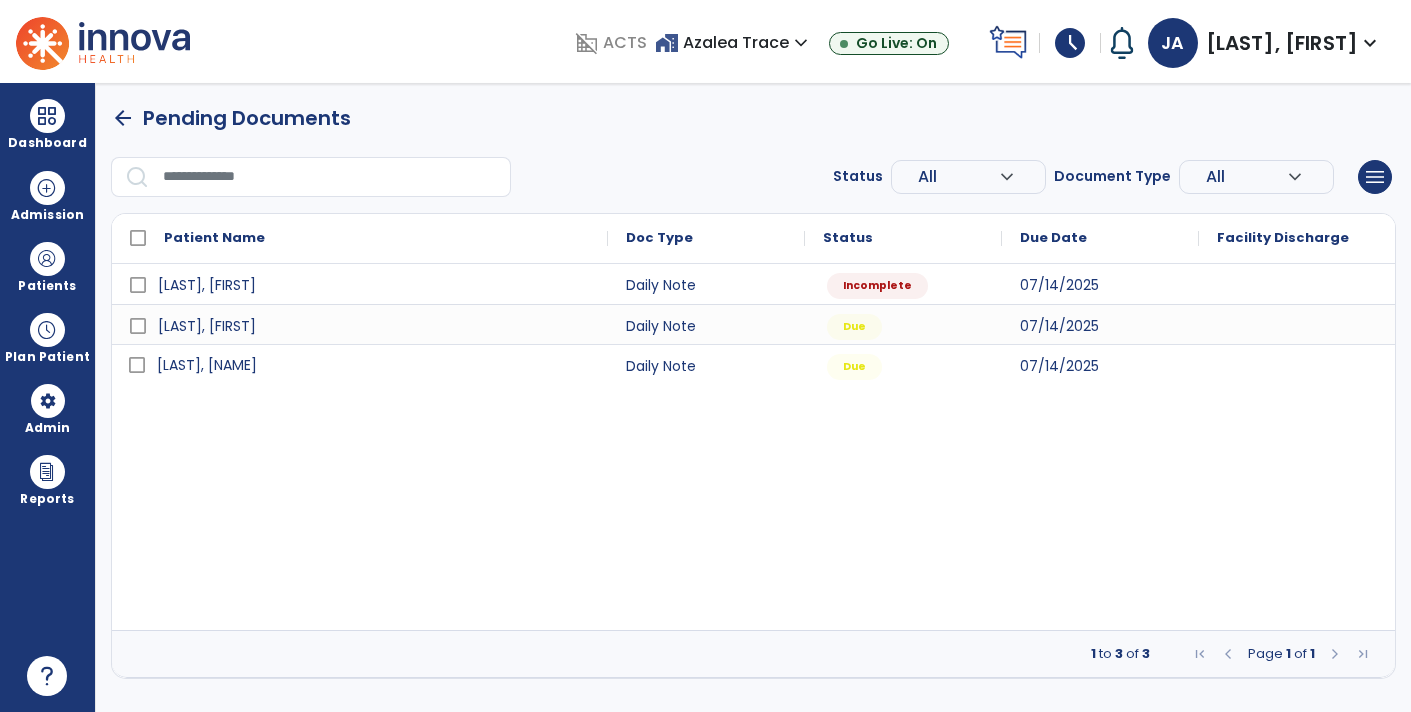 click on "[LAST], [NAME]" at bounding box center (374, 365) 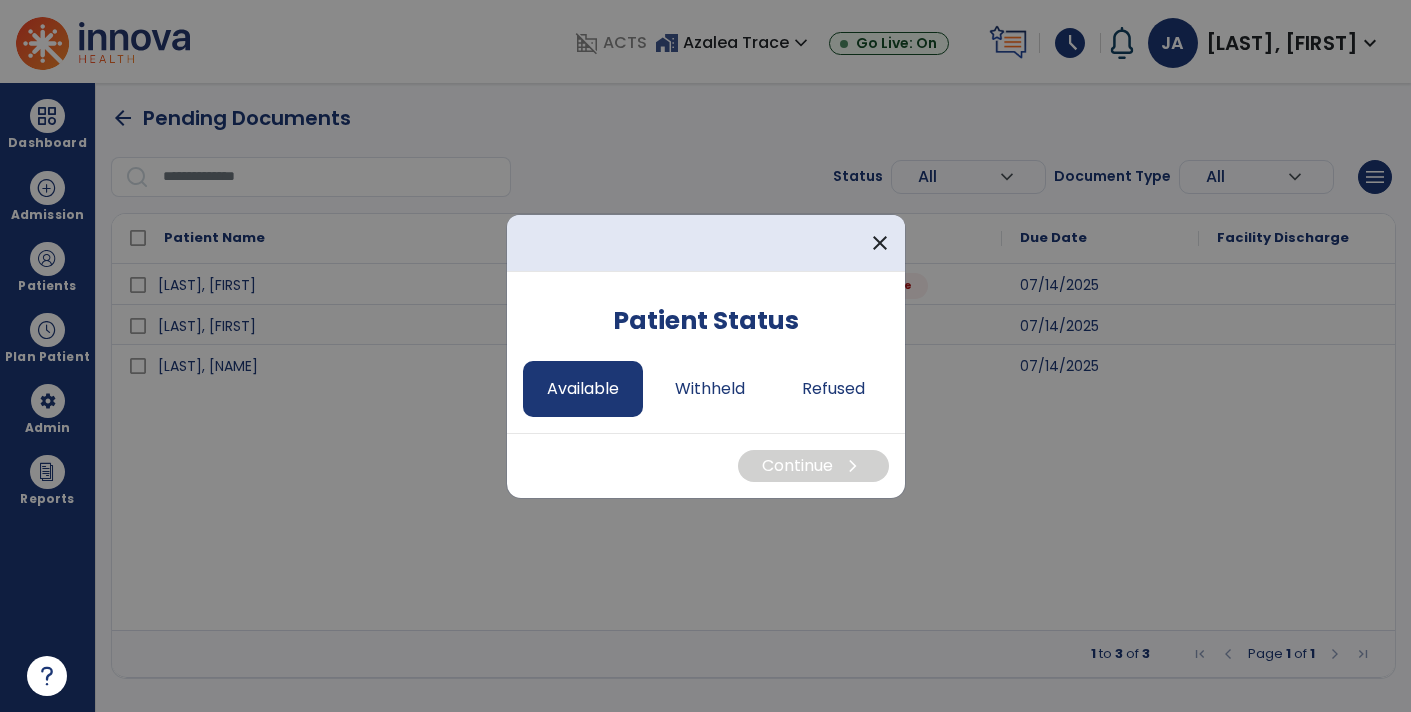 click on "Available" at bounding box center (583, 389) 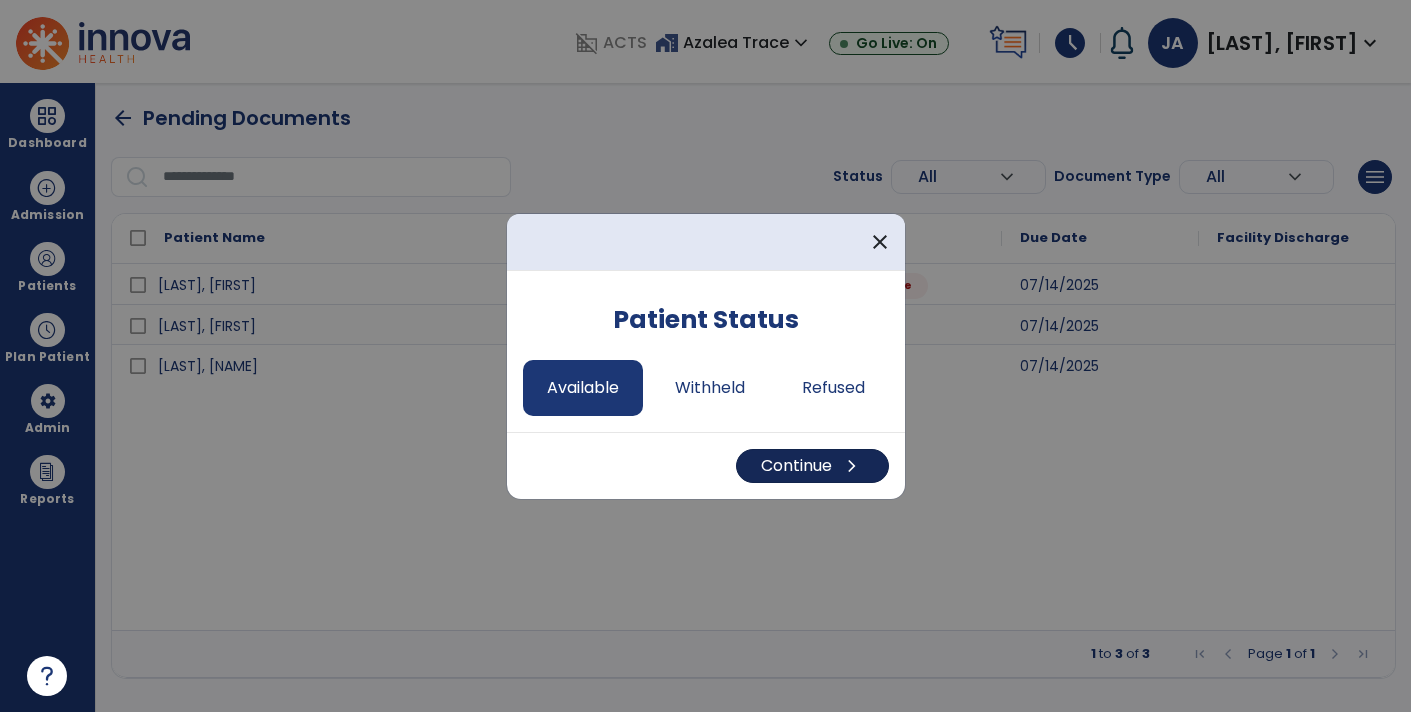 click on "Continue   chevron_right" at bounding box center [812, 466] 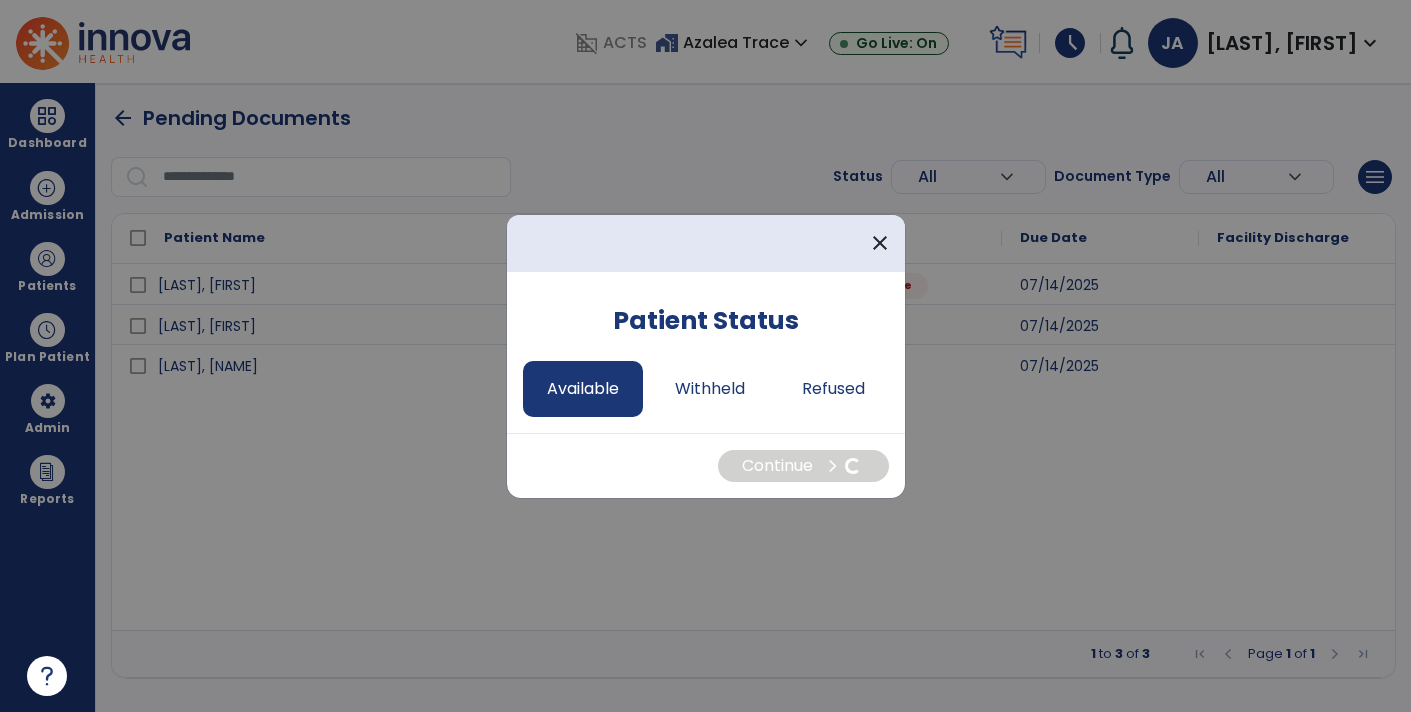select on "*" 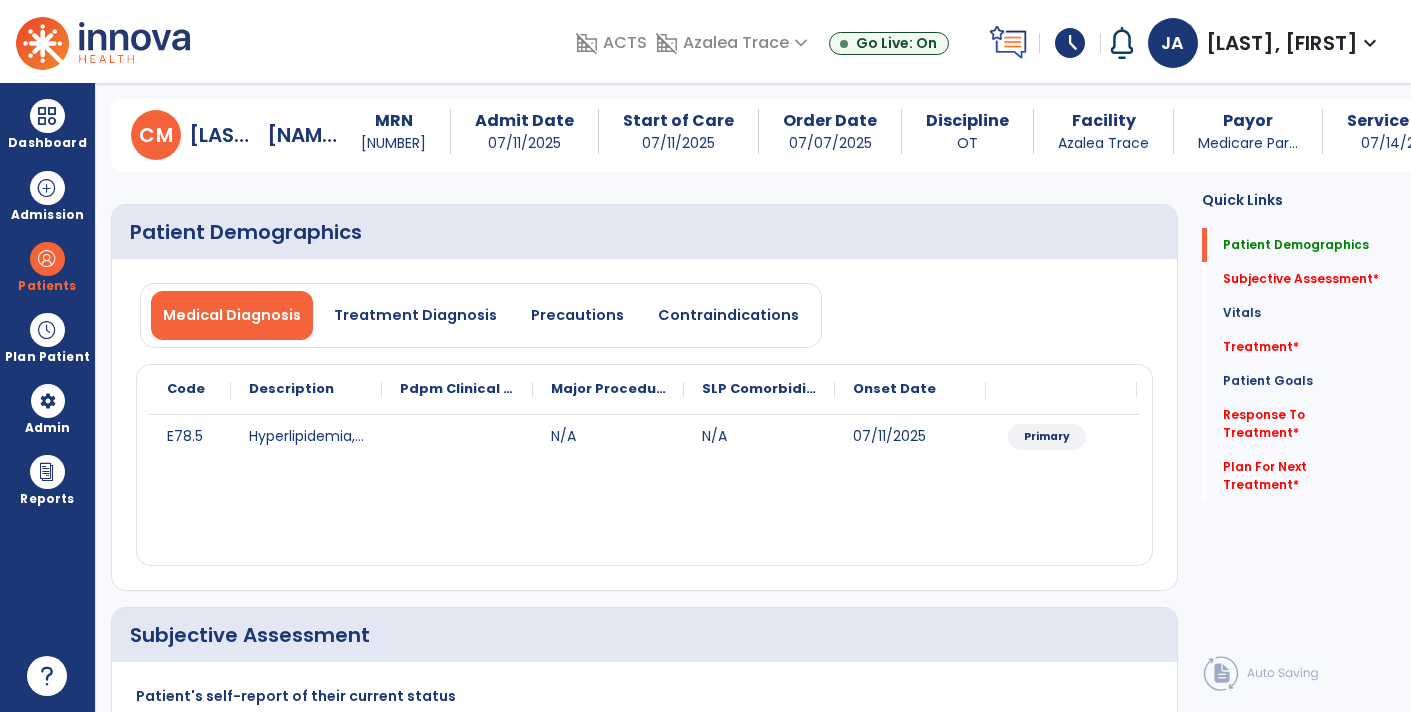 scroll, scrollTop: 53, scrollLeft: 0, axis: vertical 